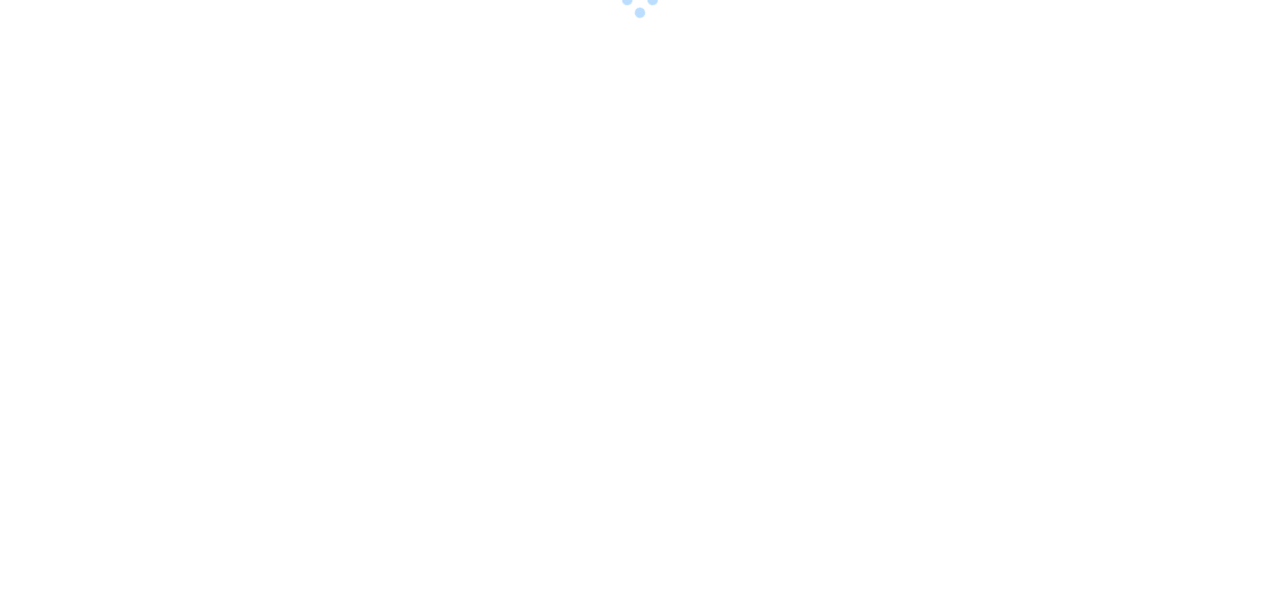 scroll, scrollTop: 0, scrollLeft: 0, axis: both 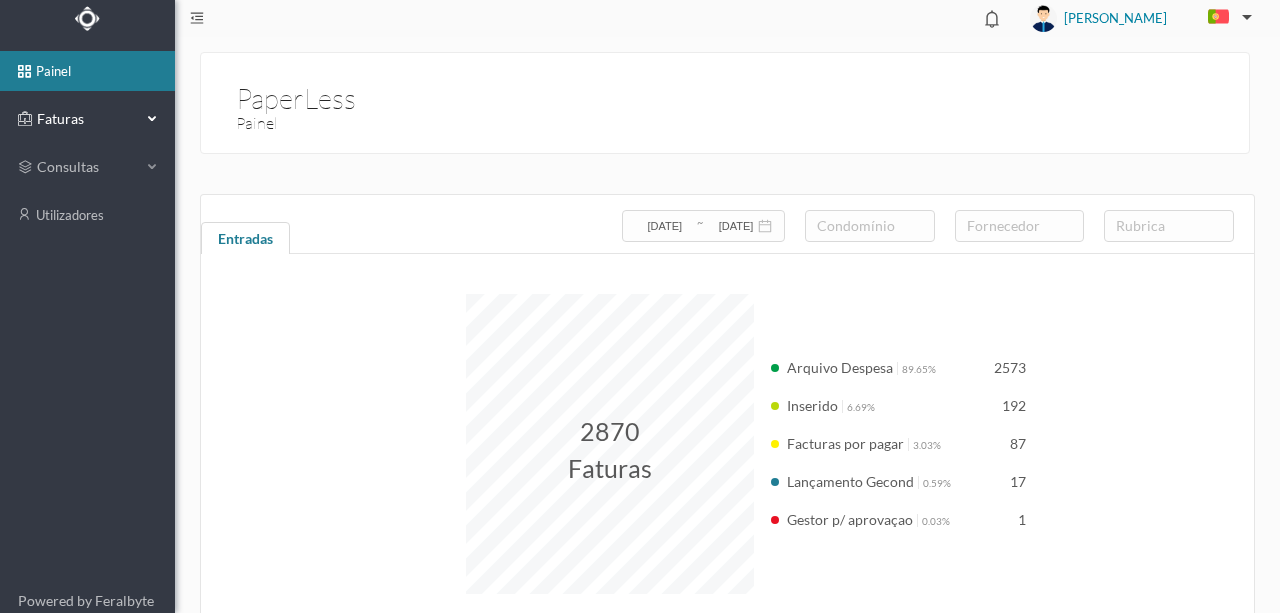 click on "Faturas" at bounding box center [79, 119] 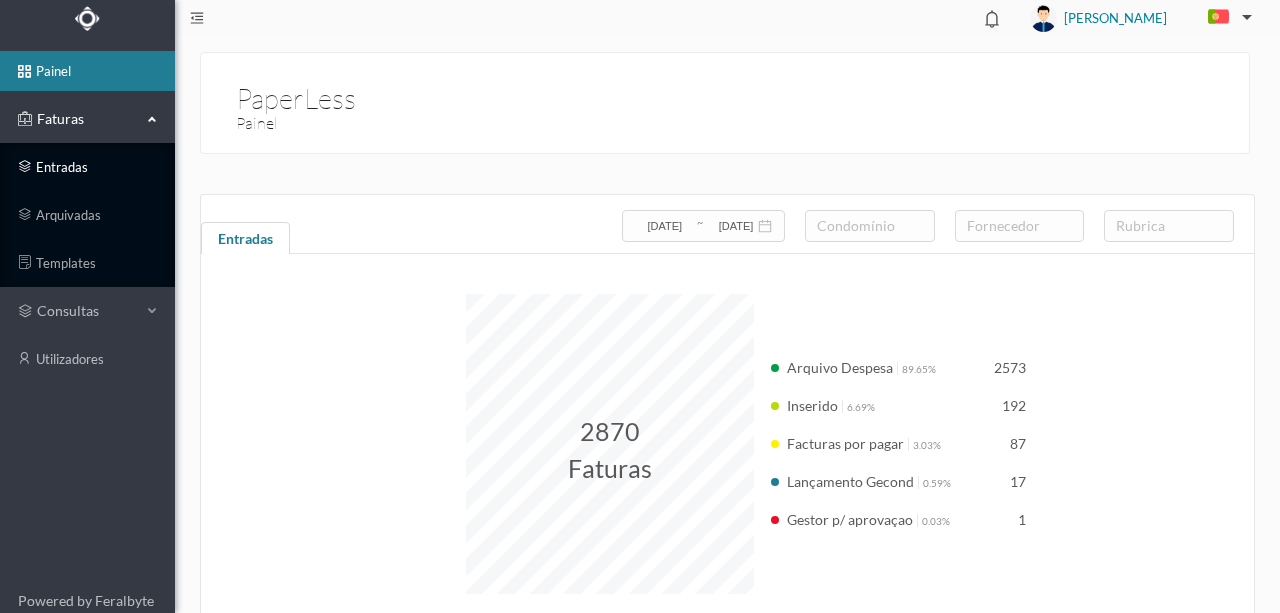 click on "entradas" at bounding box center (87, 167) 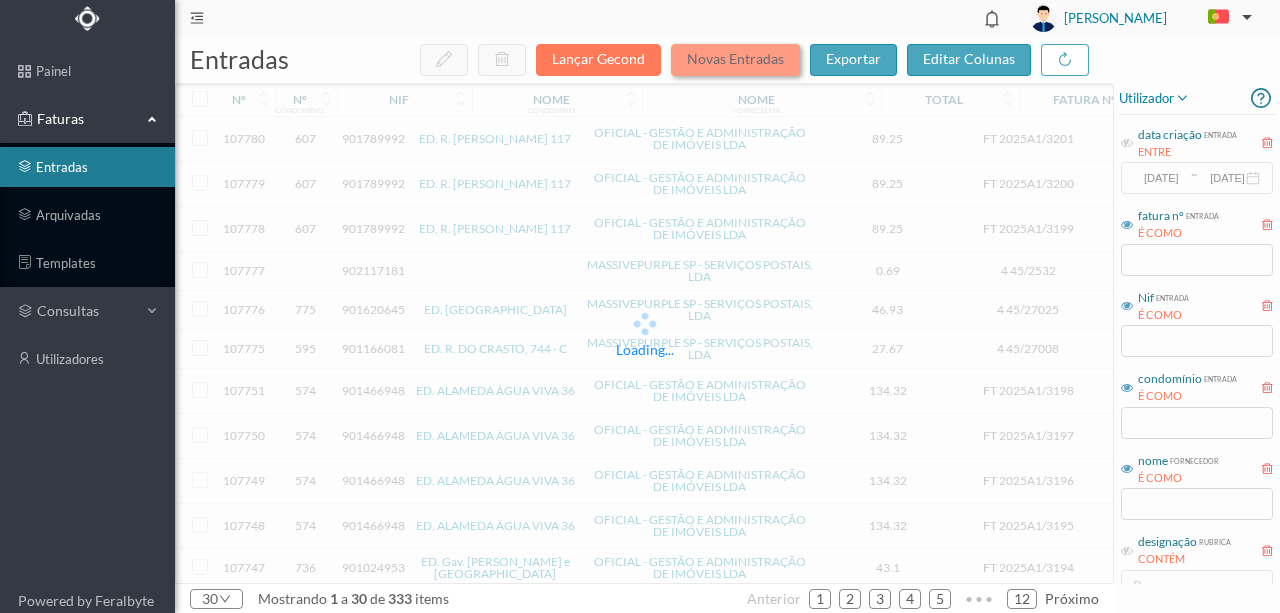 click on "Novas Entradas" at bounding box center [735, 60] 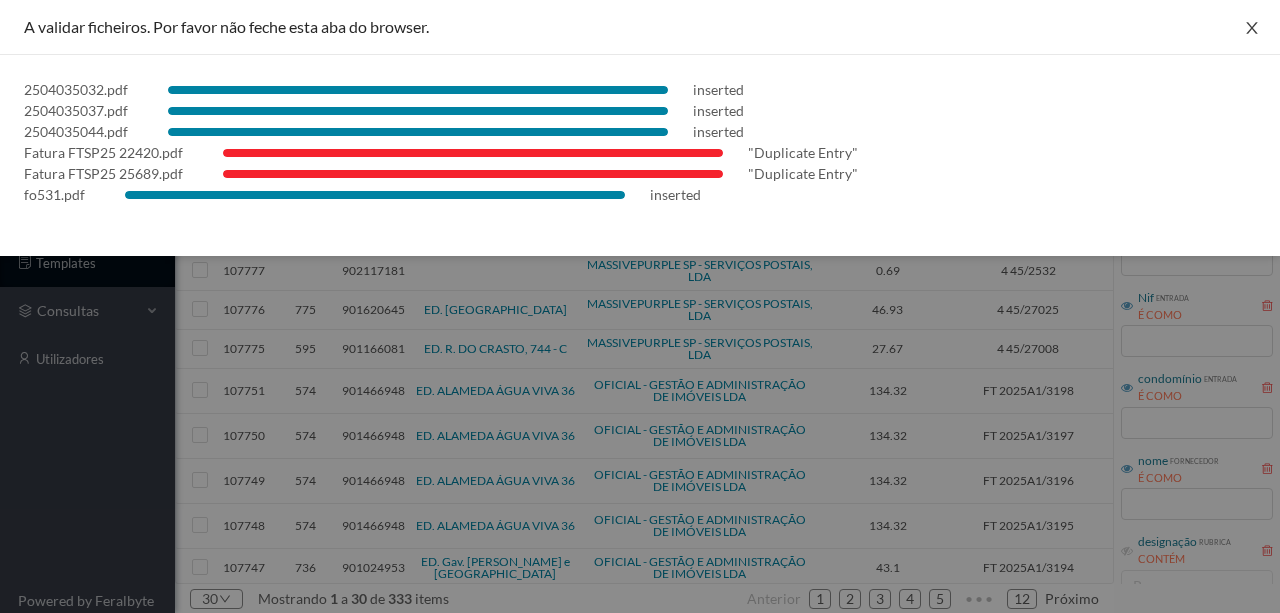 click at bounding box center [1252, 28] 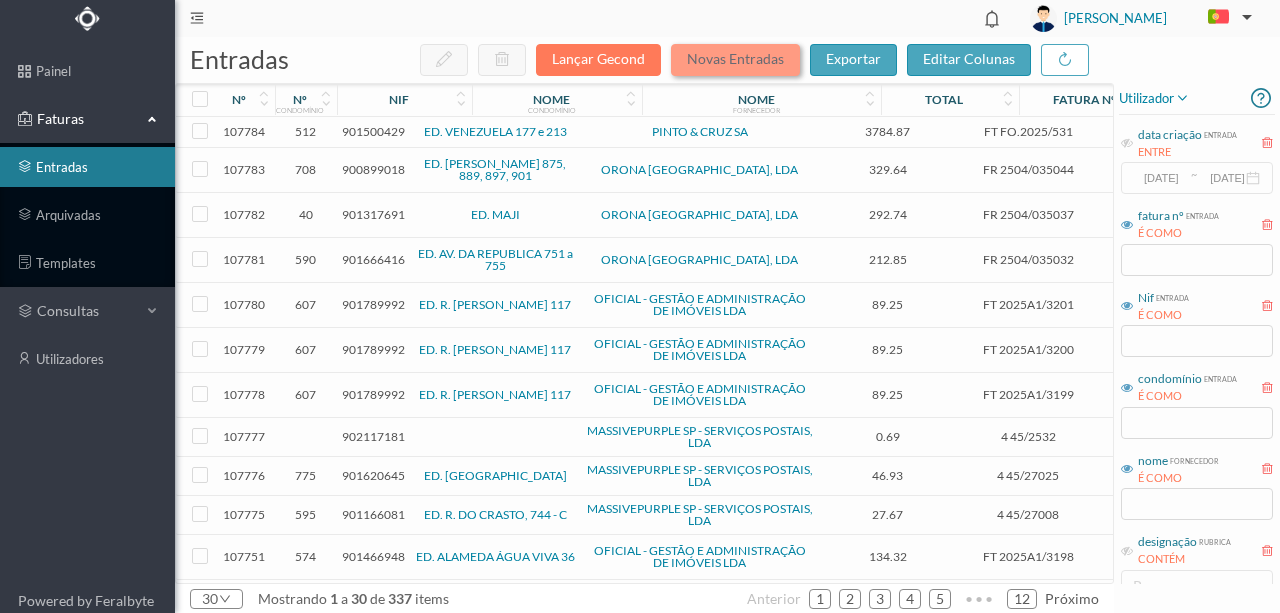 click on "Novas Entradas" at bounding box center [735, 60] 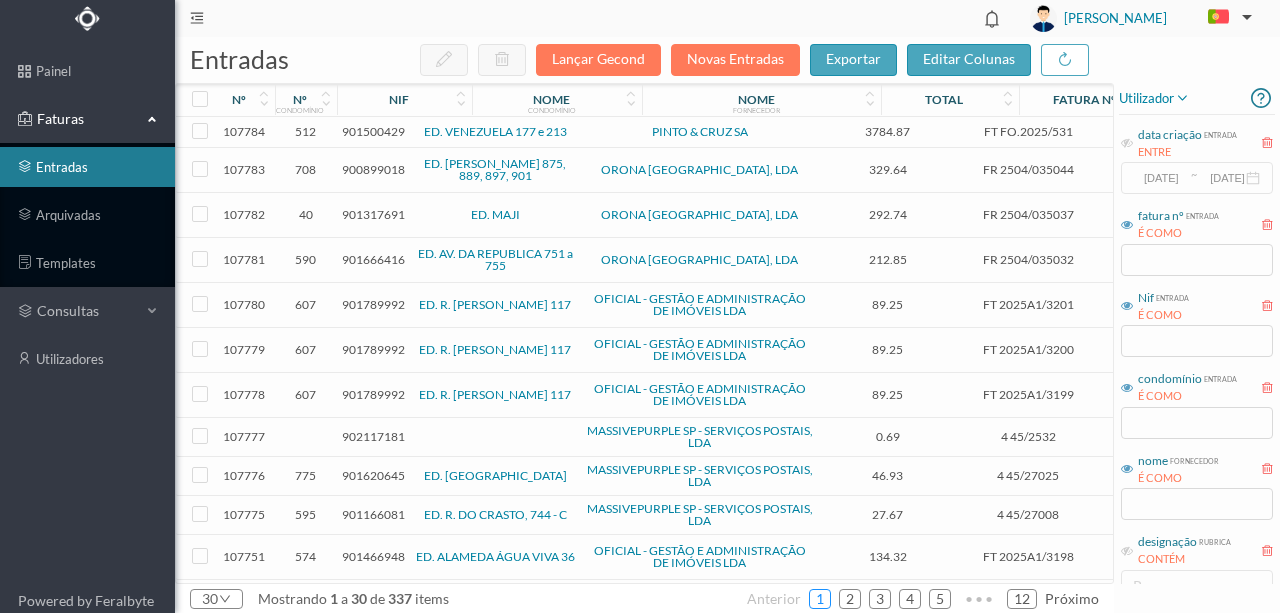 click on "1" at bounding box center (820, 599) 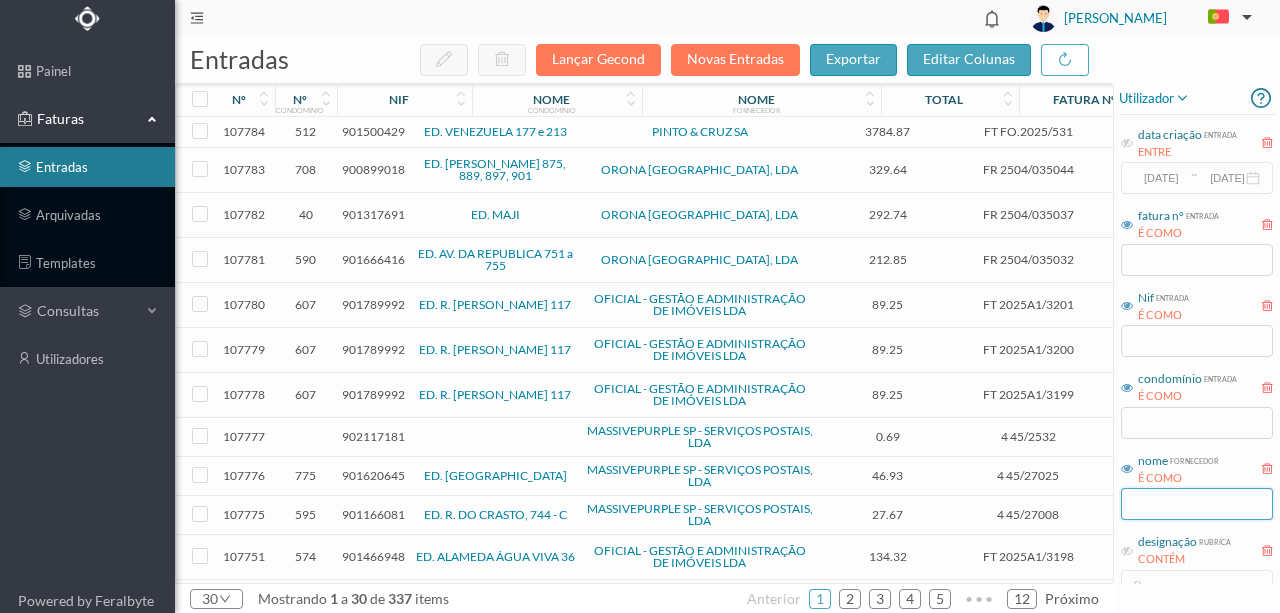 click at bounding box center (1197, 504) 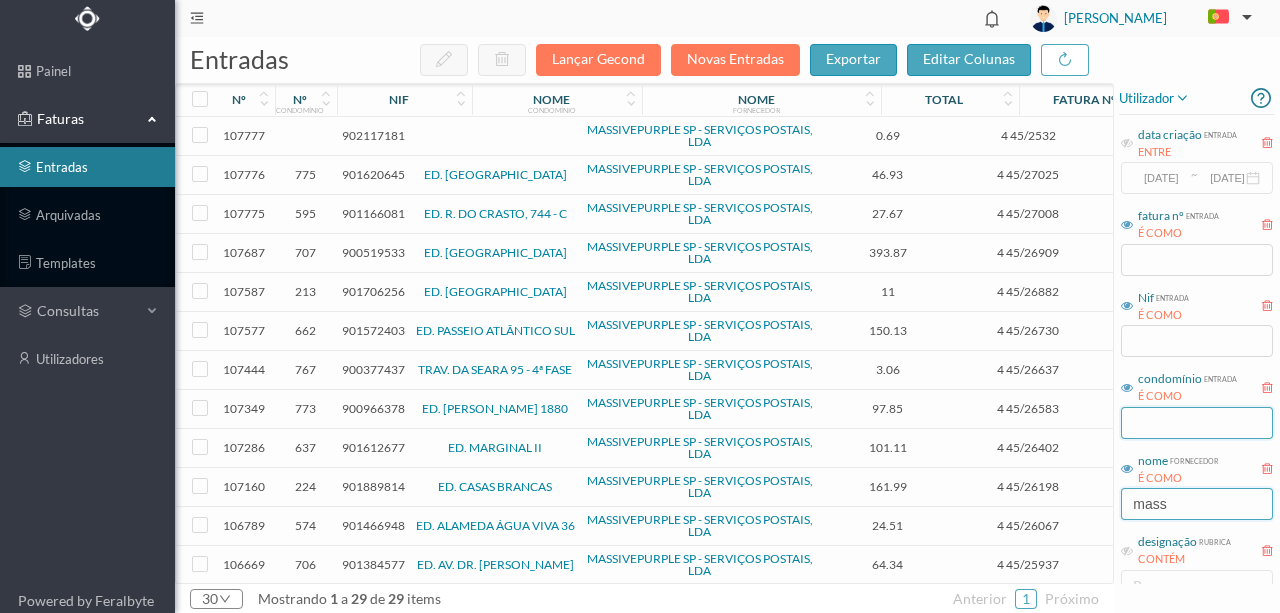 type on "mass" 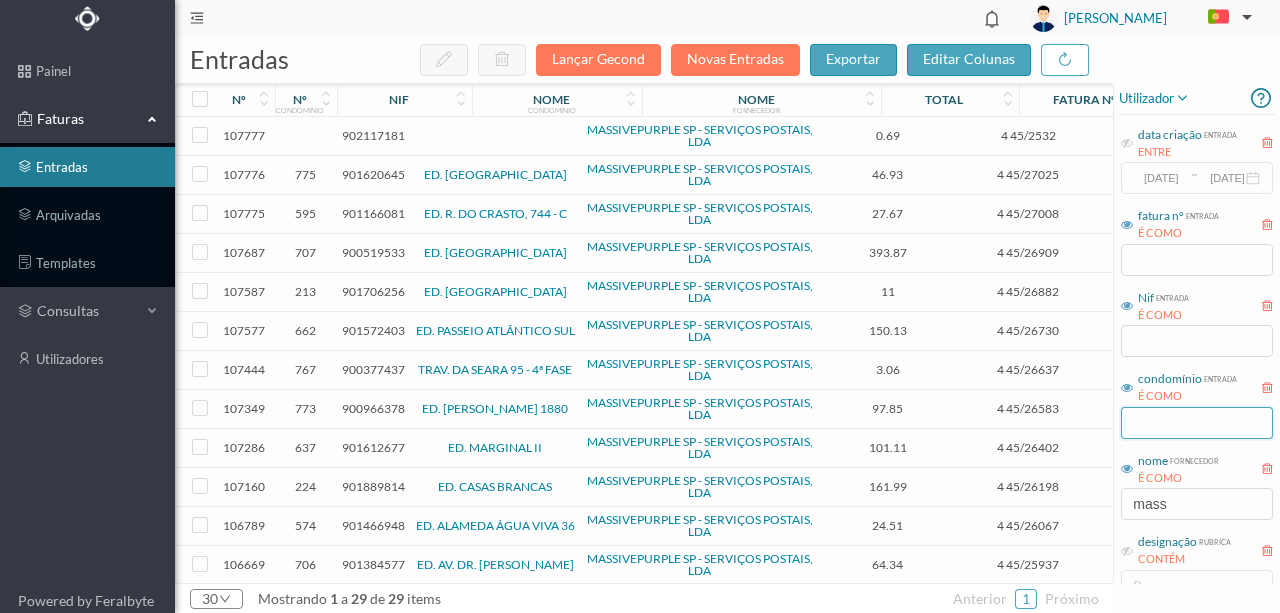 click at bounding box center (1197, 423) 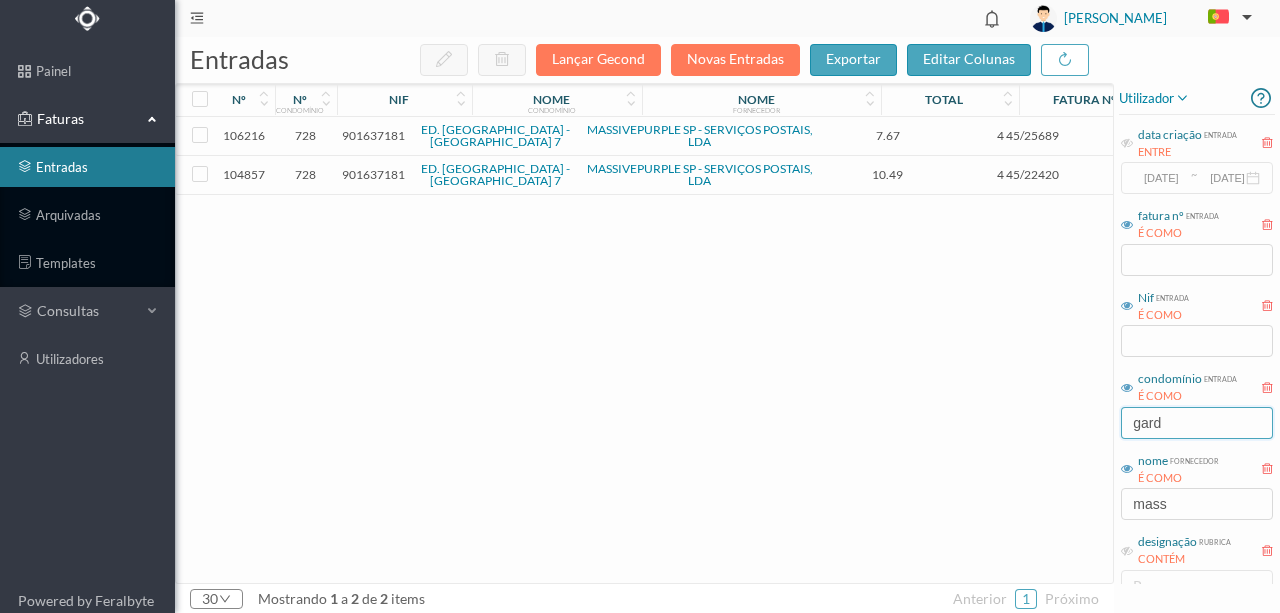 type on "gard" 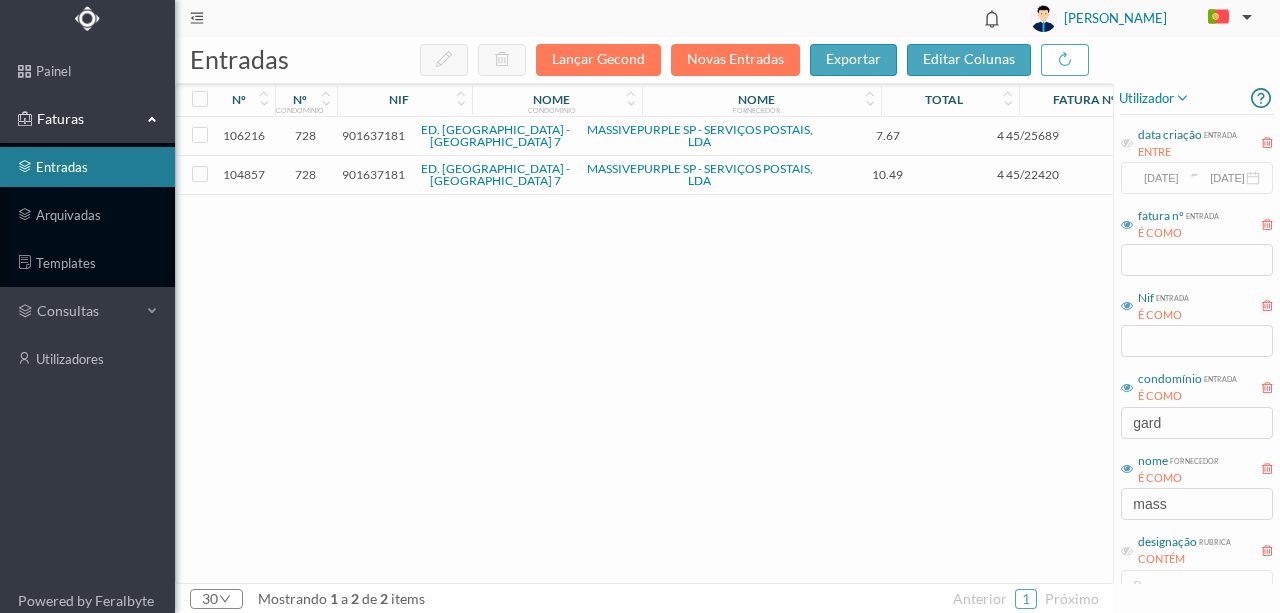 click on "901637181" at bounding box center (373, 135) 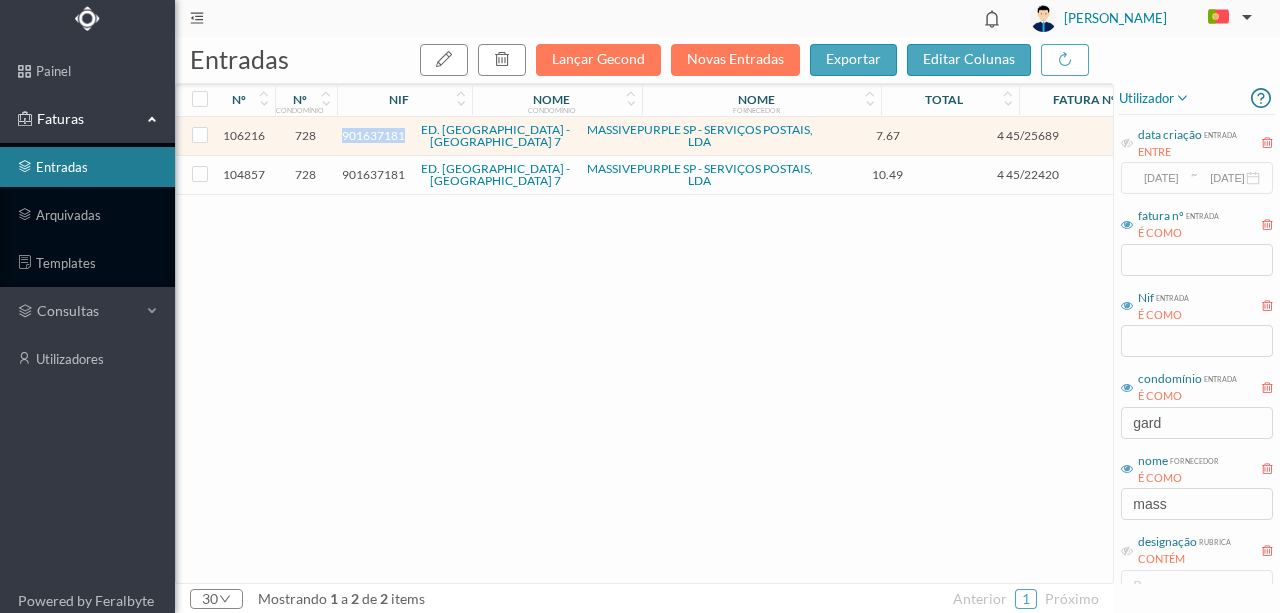 click on "901637181" at bounding box center (373, 135) 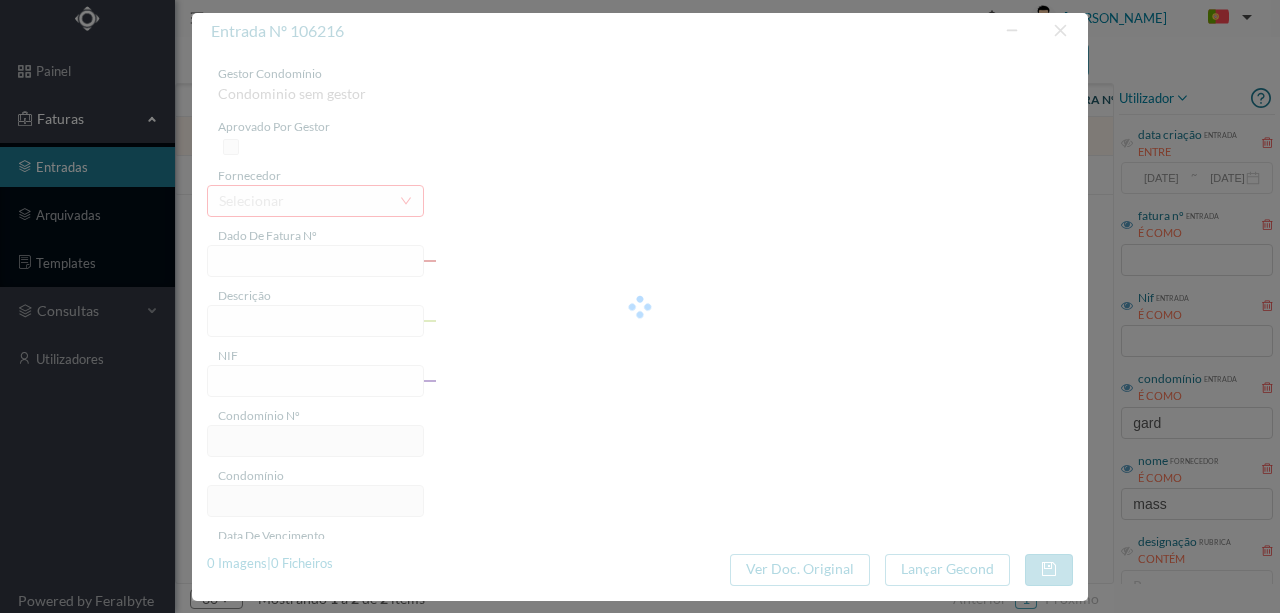 type on "4 45/25689" 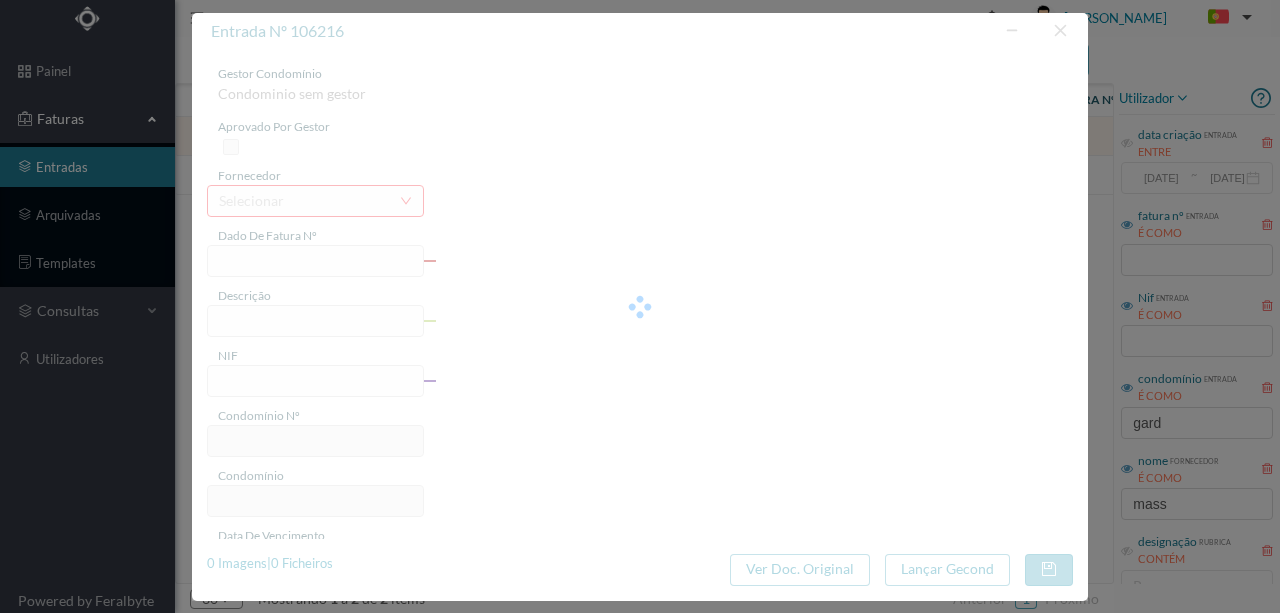 type on "Serviço [PERSON_NAME]" 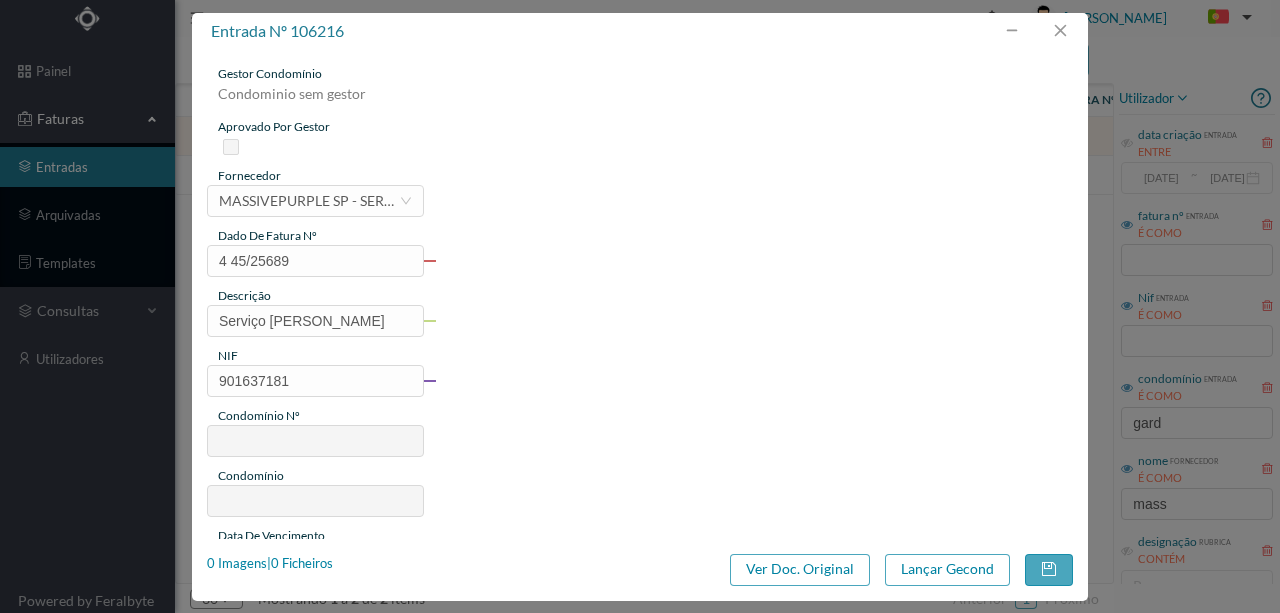 type on "728" 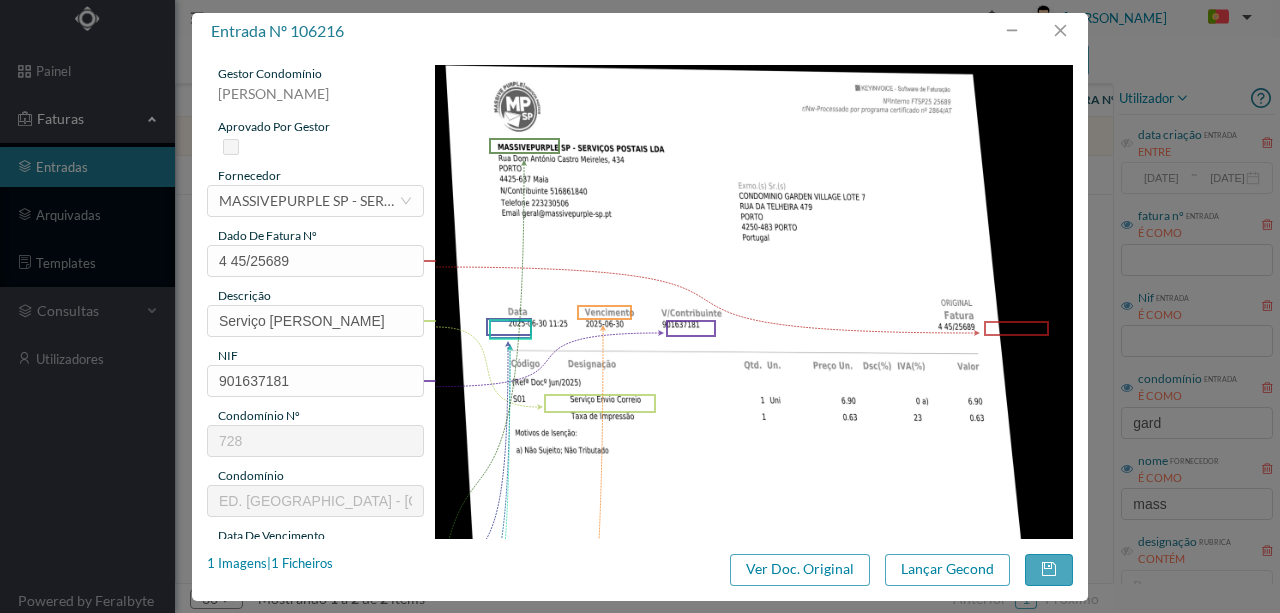 scroll, scrollTop: 200, scrollLeft: 0, axis: vertical 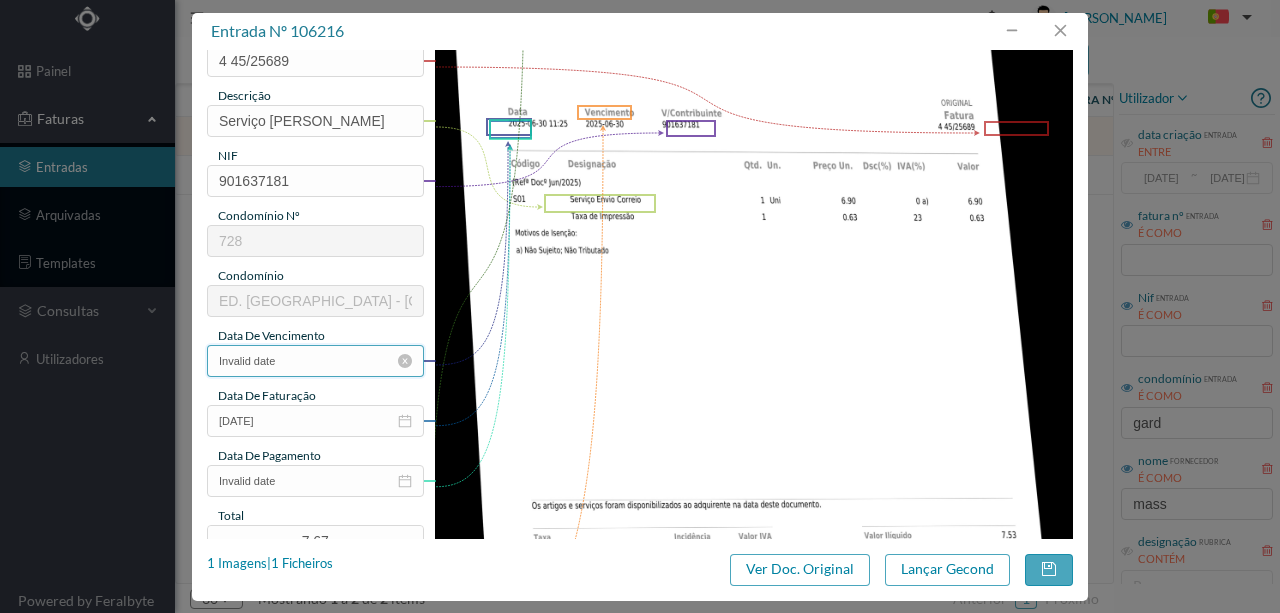 click on "Invalid date" at bounding box center [315, 361] 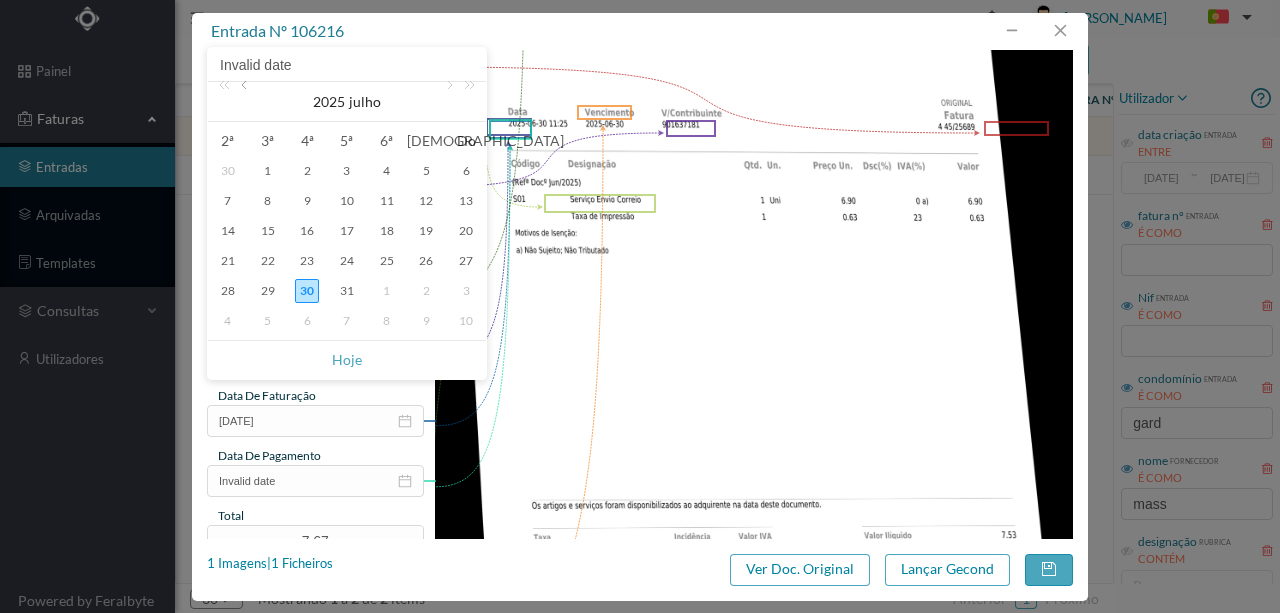 click at bounding box center [246, 102] 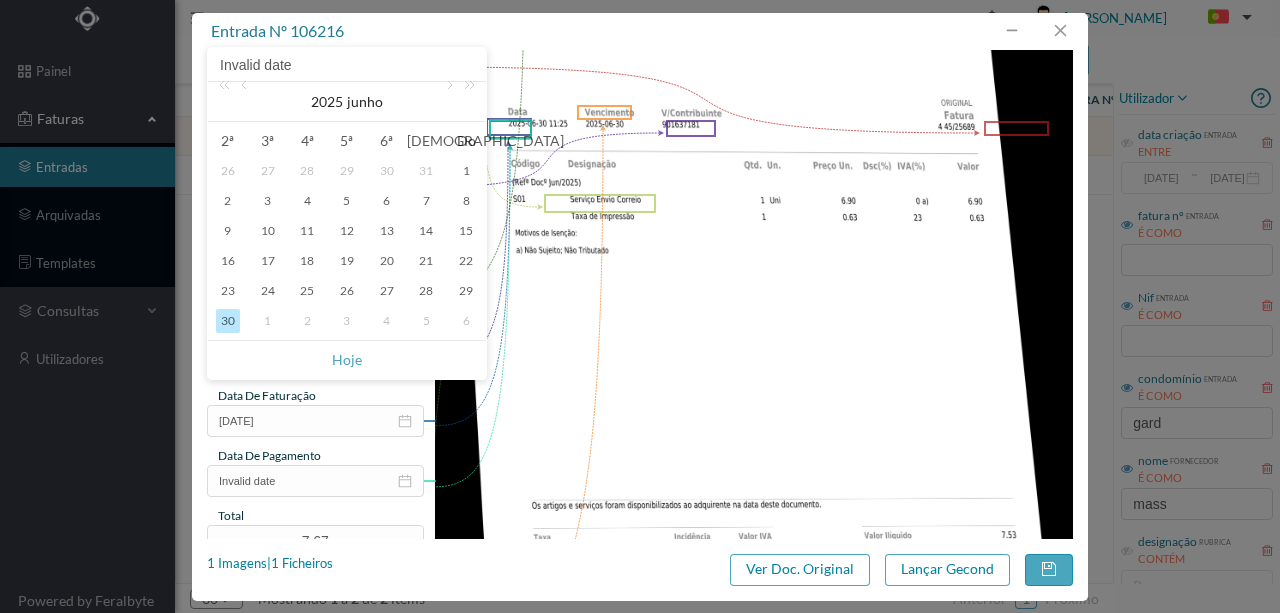 click on "30" at bounding box center (228, 321) 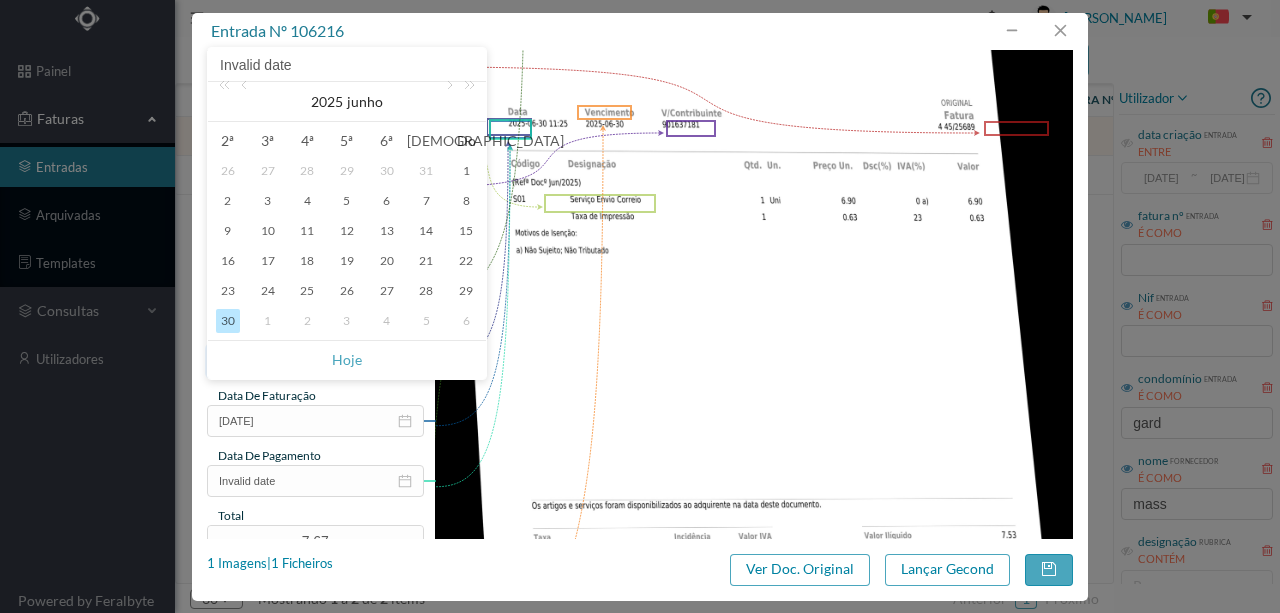 type on "[DATE]" 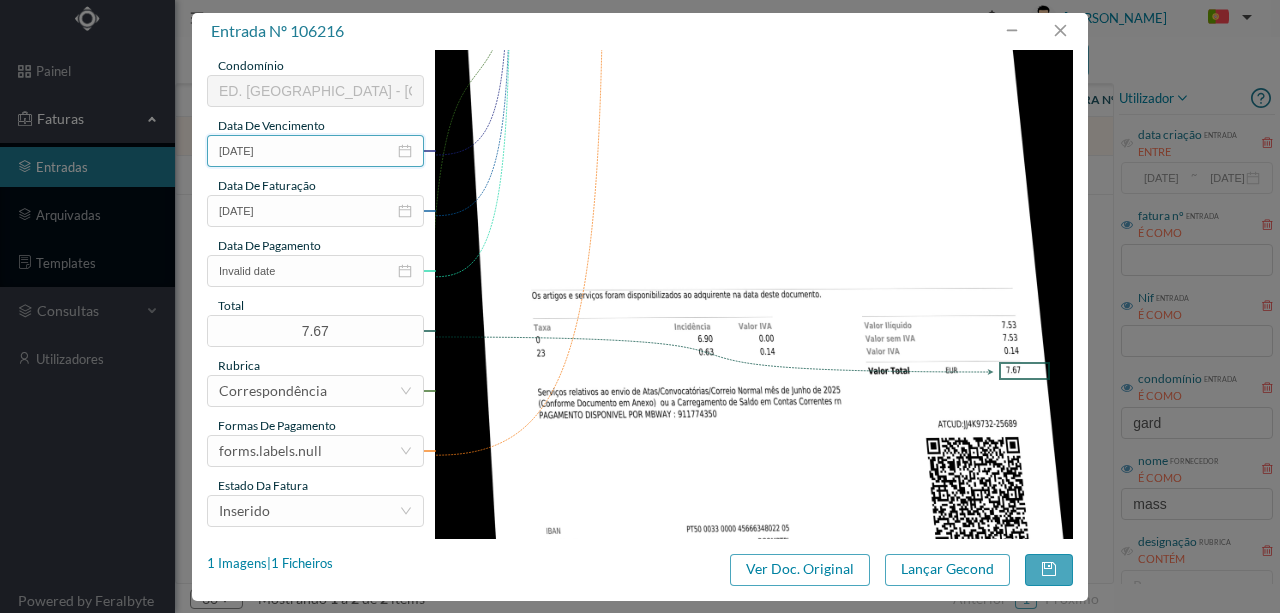 scroll, scrollTop: 466, scrollLeft: 0, axis: vertical 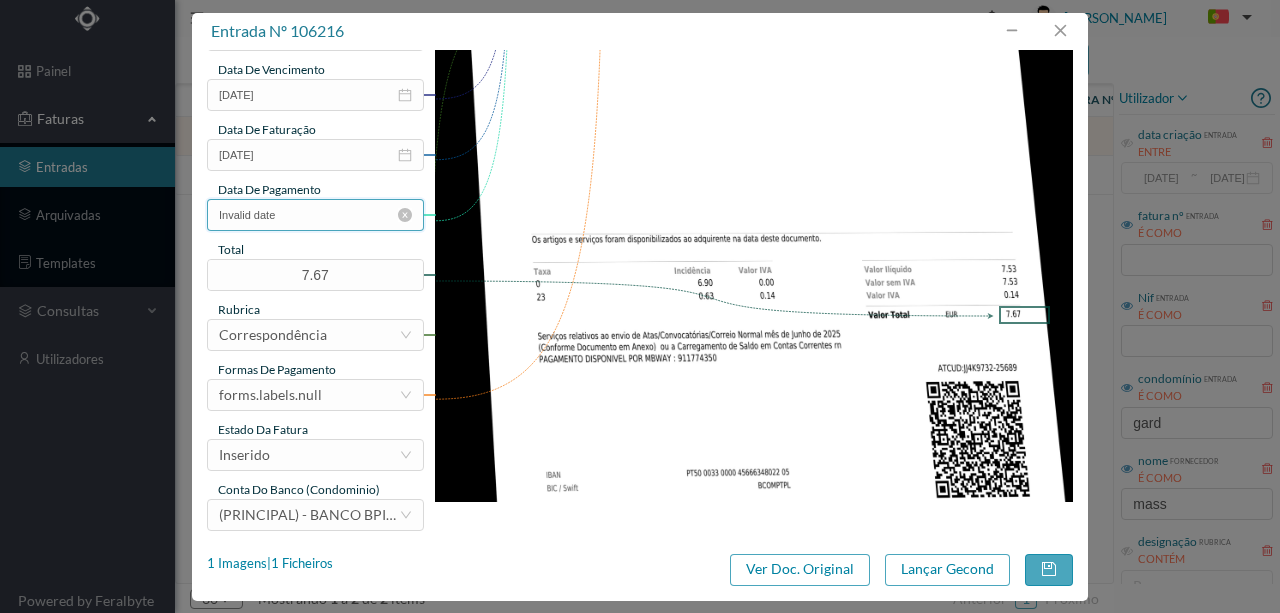 click on "Invalid date" at bounding box center [315, 215] 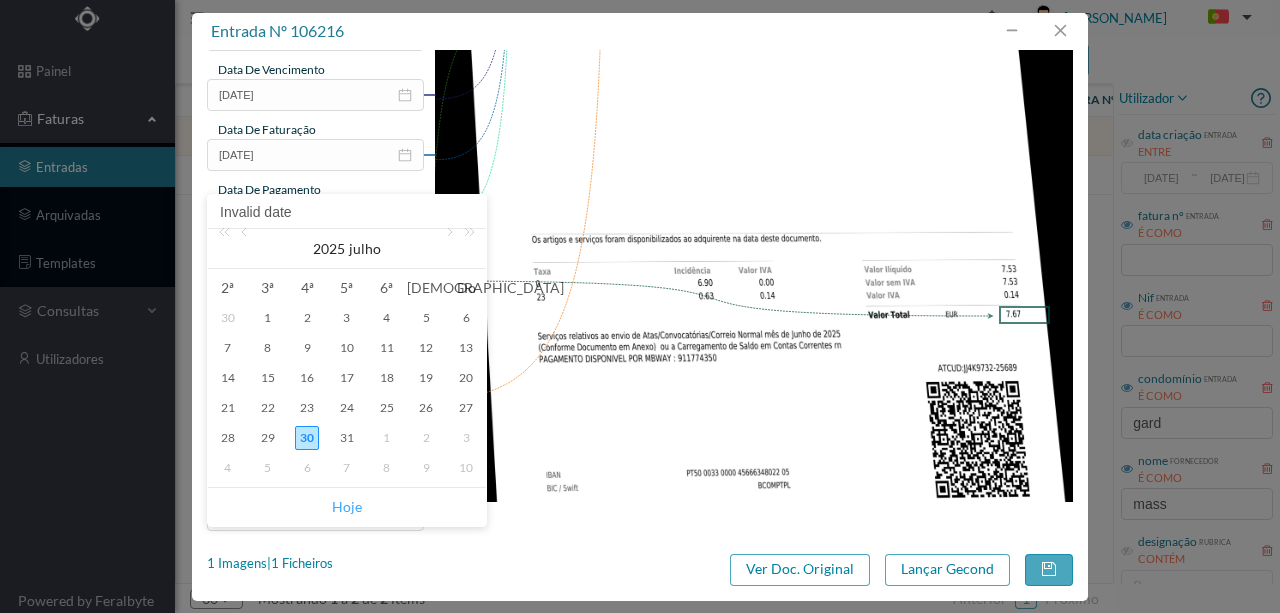 click on "Hoje" at bounding box center [347, 507] 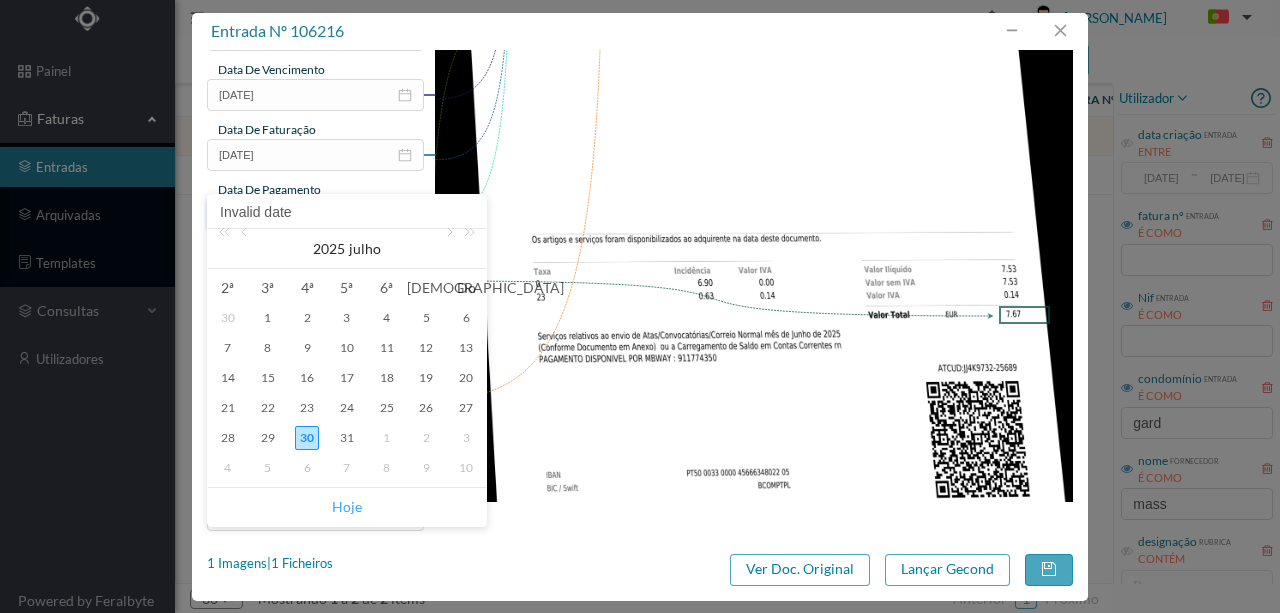 type on "[DATE]" 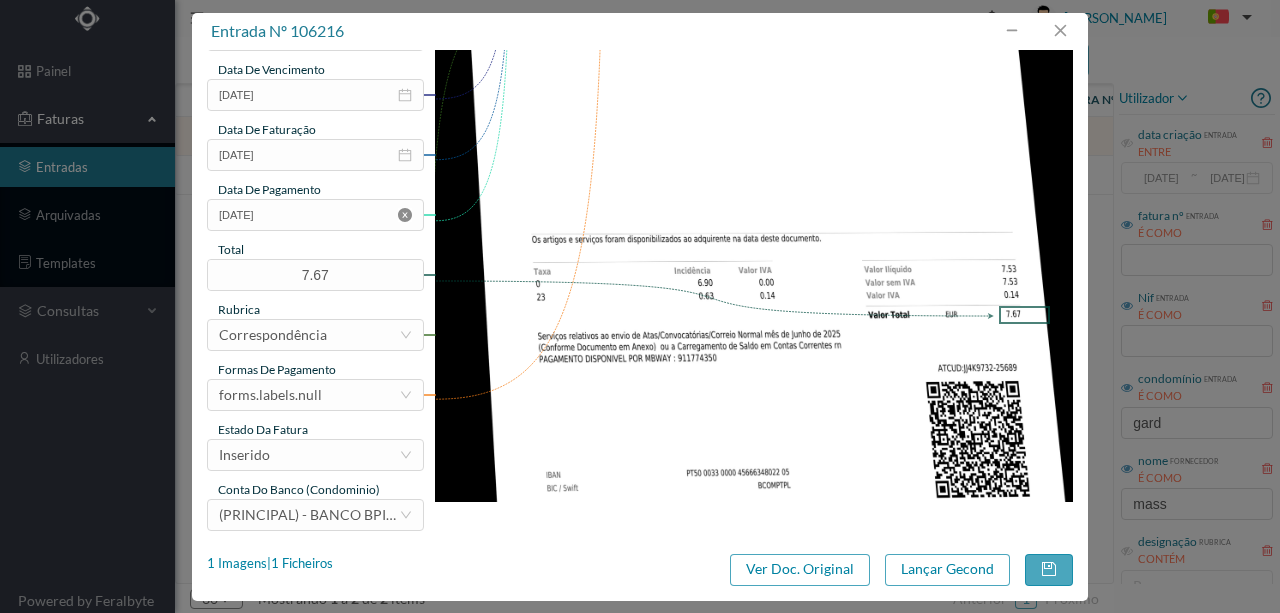 click 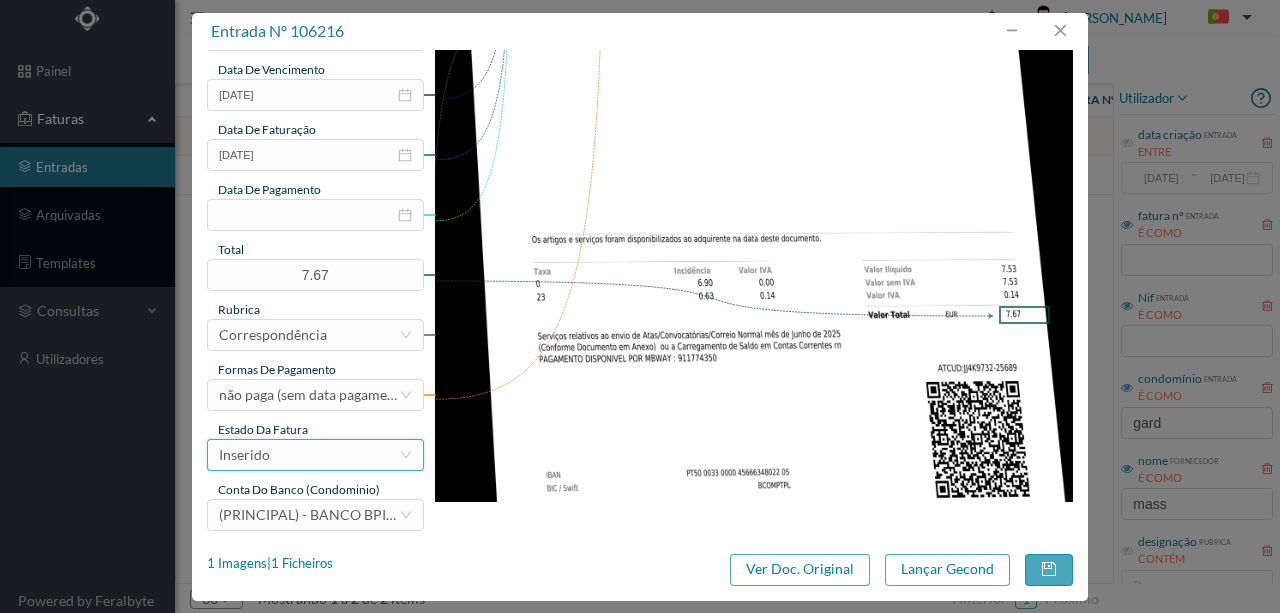 click on "Inserido" at bounding box center (309, 455) 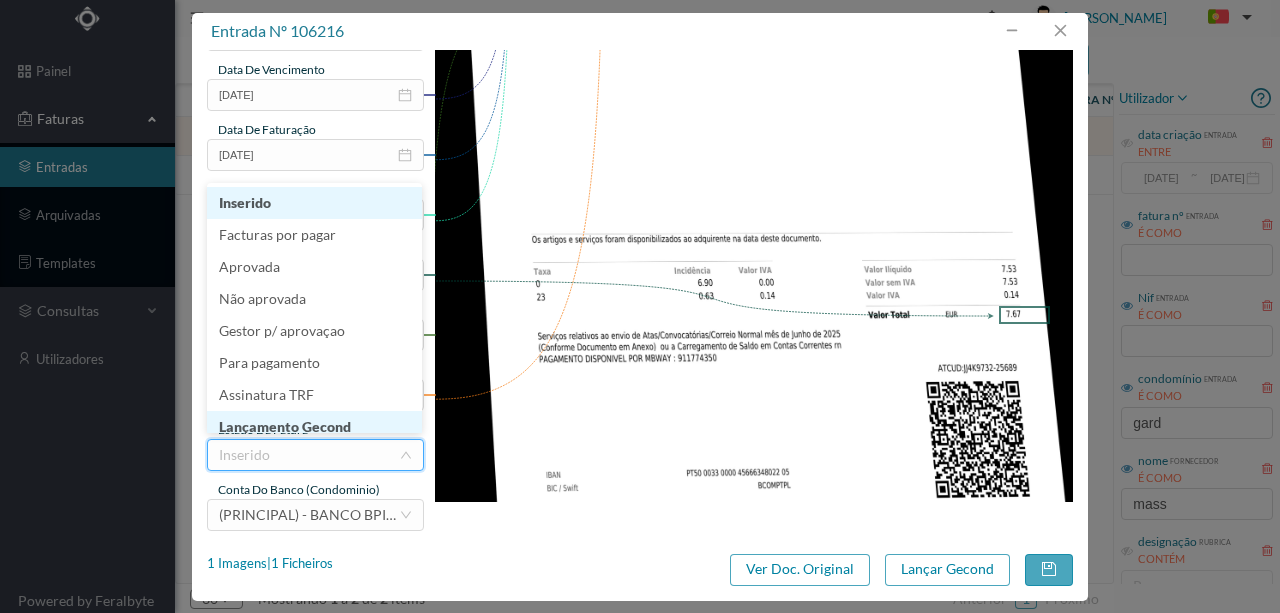 scroll, scrollTop: 10, scrollLeft: 0, axis: vertical 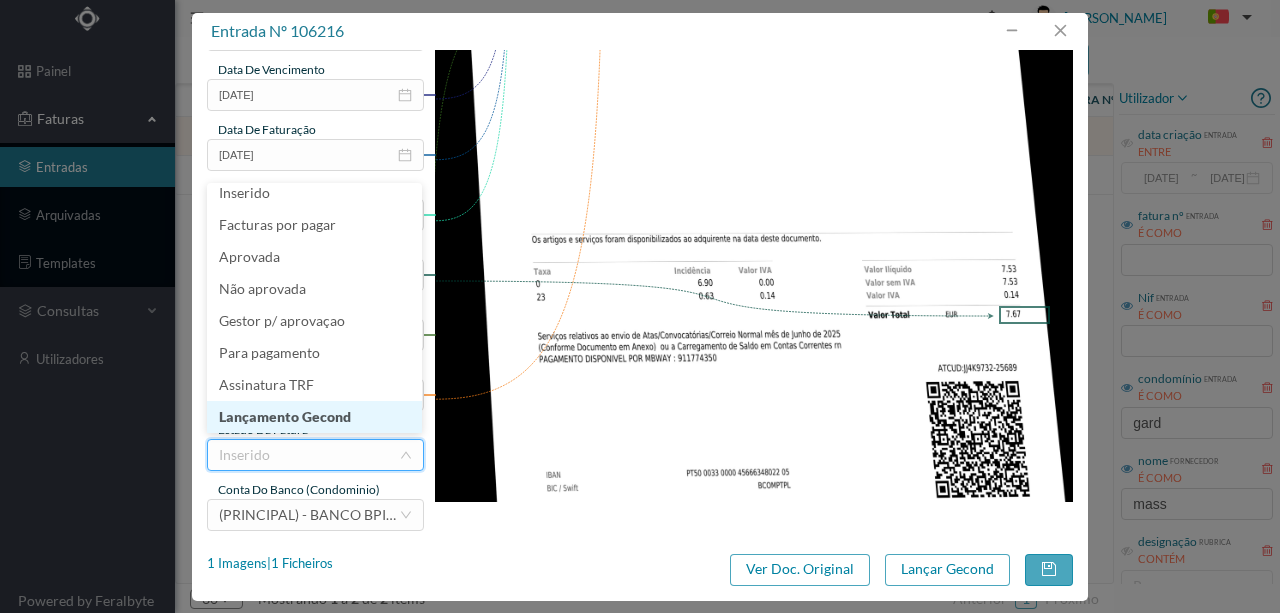 click on "Lançamento Gecond" at bounding box center [314, 417] 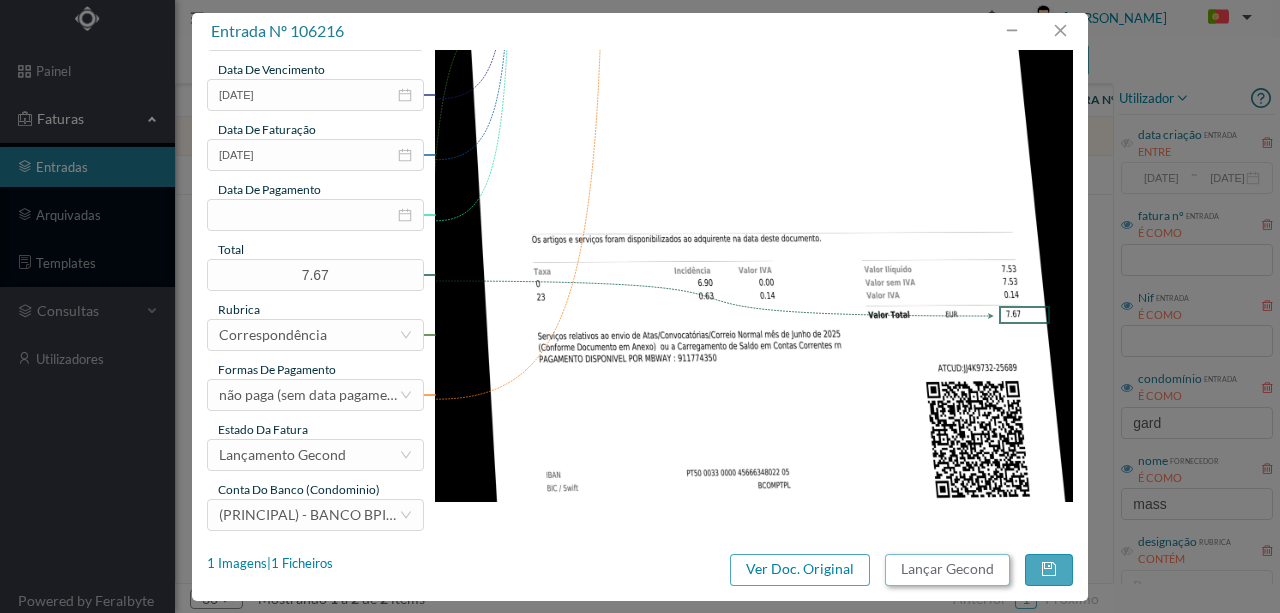 click on "Lançar Gecond" at bounding box center [947, 570] 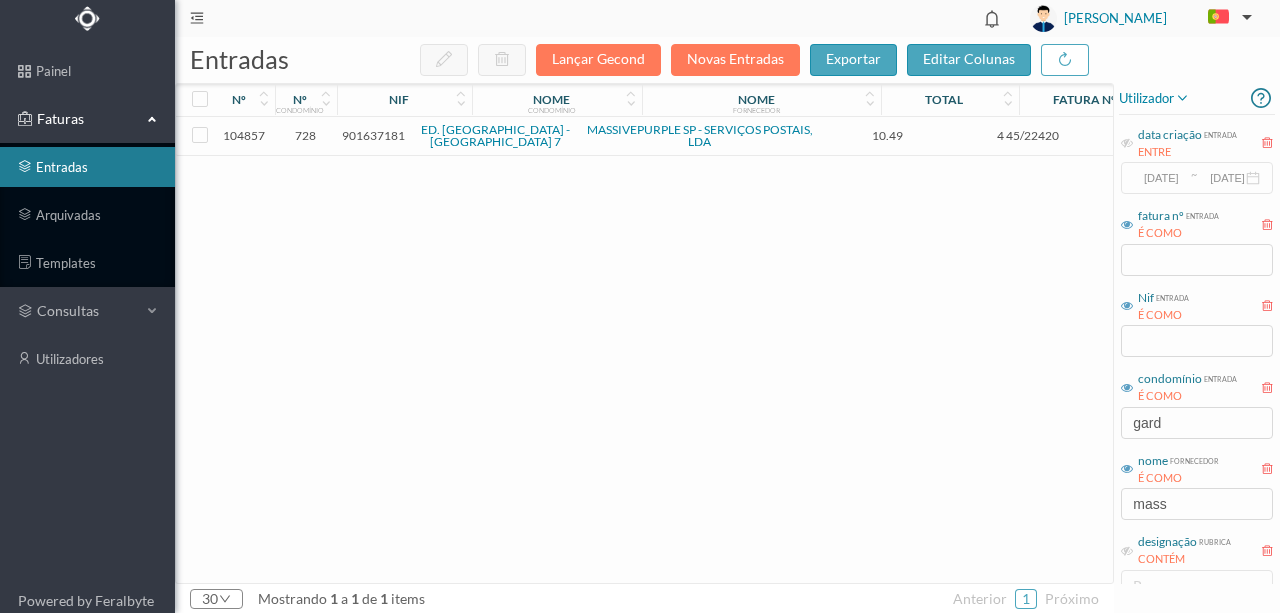 click on "901637181" at bounding box center (373, 135) 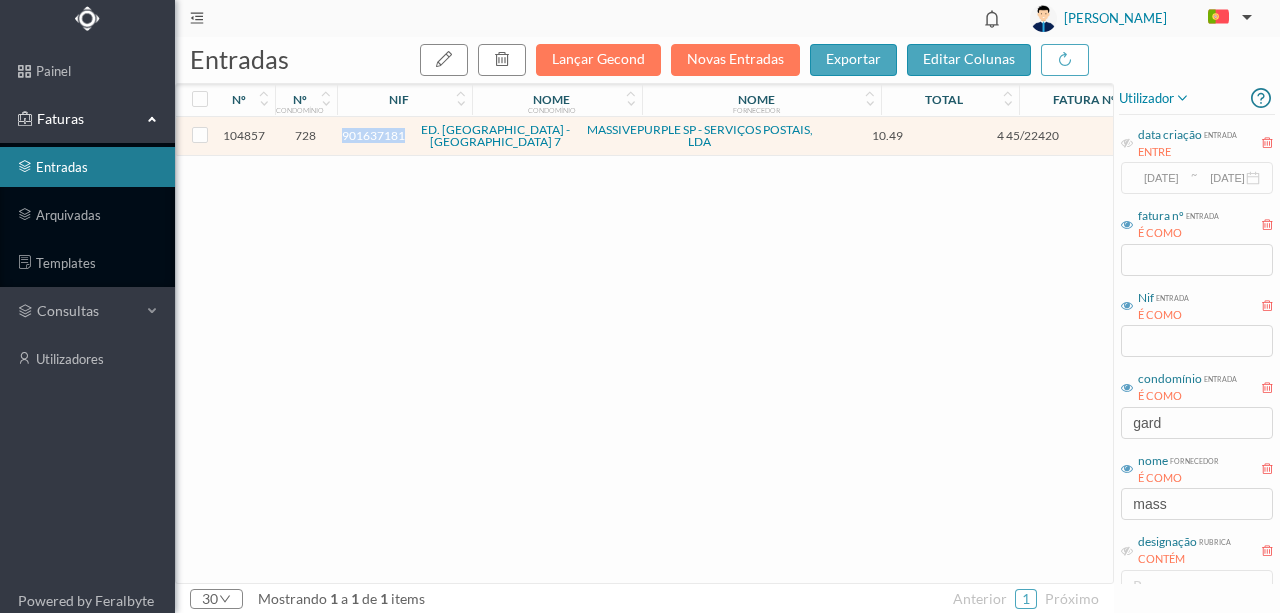 click on "901637181" at bounding box center (373, 135) 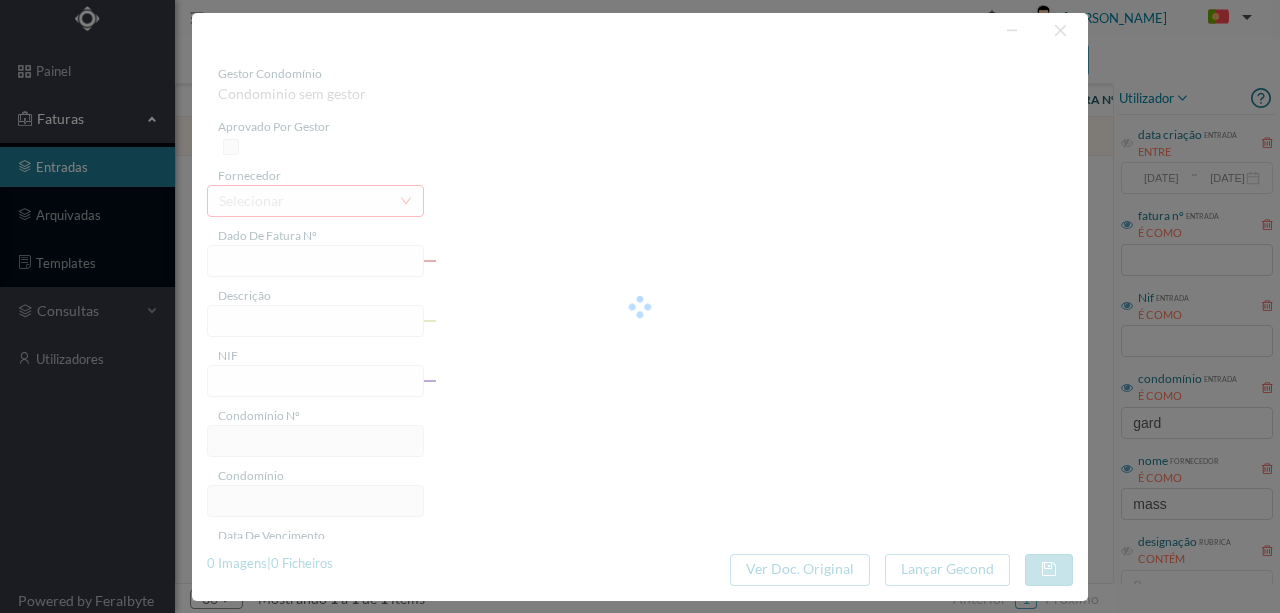 type on "4 45/22420" 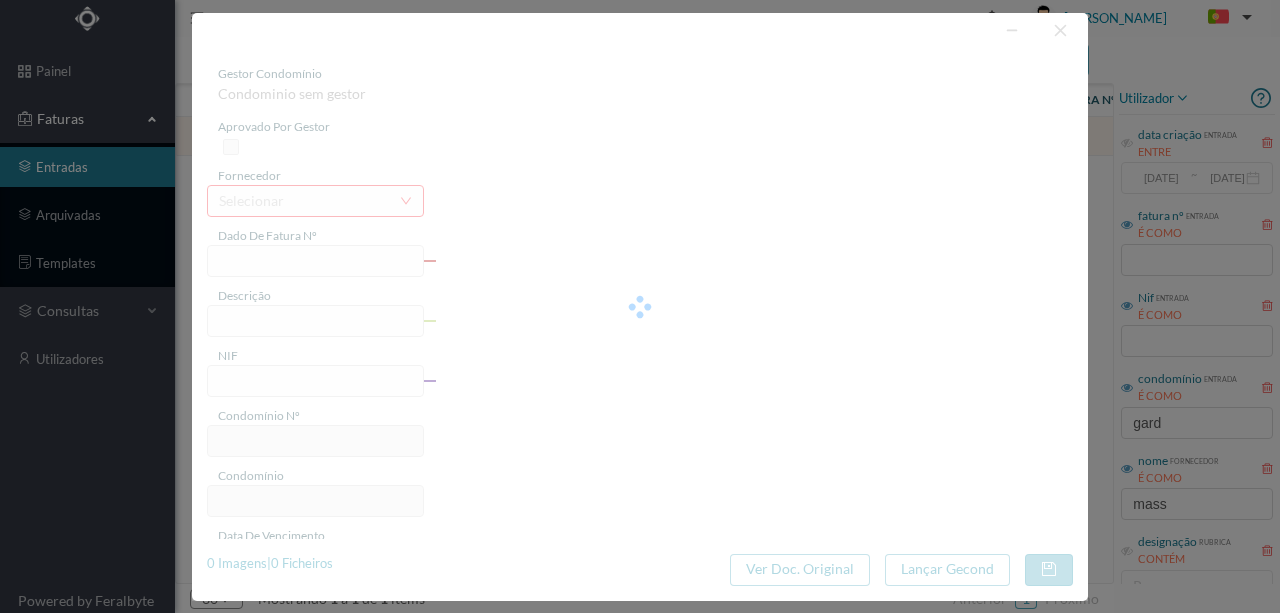 type on "Serviço [PERSON_NAME]" 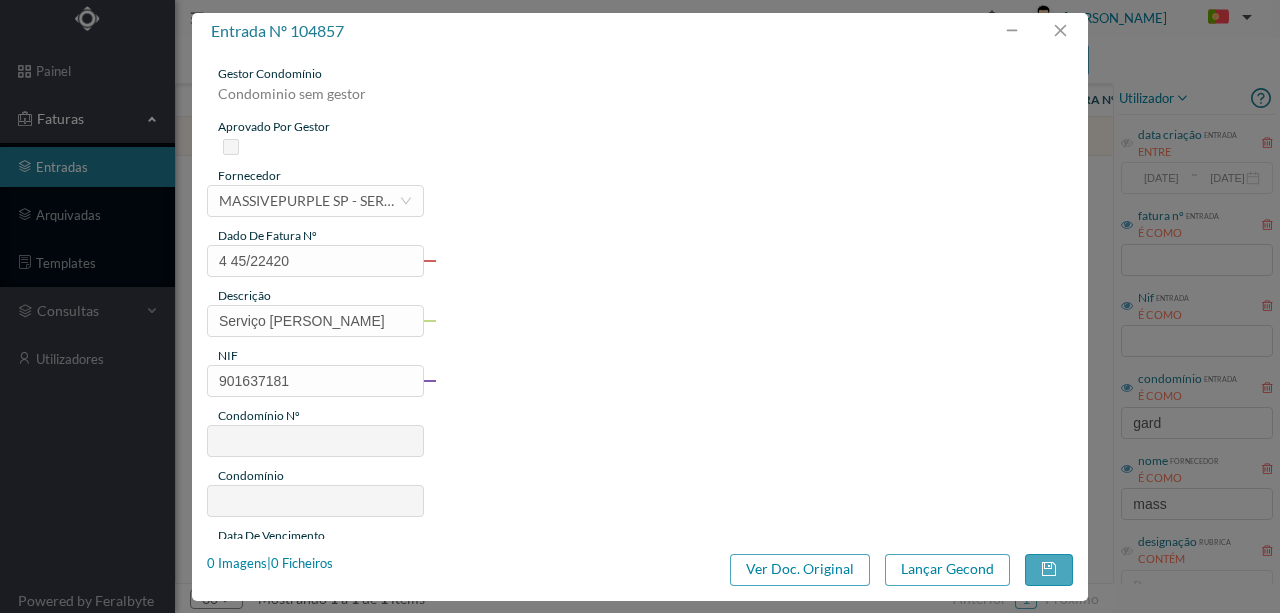 type on "728" 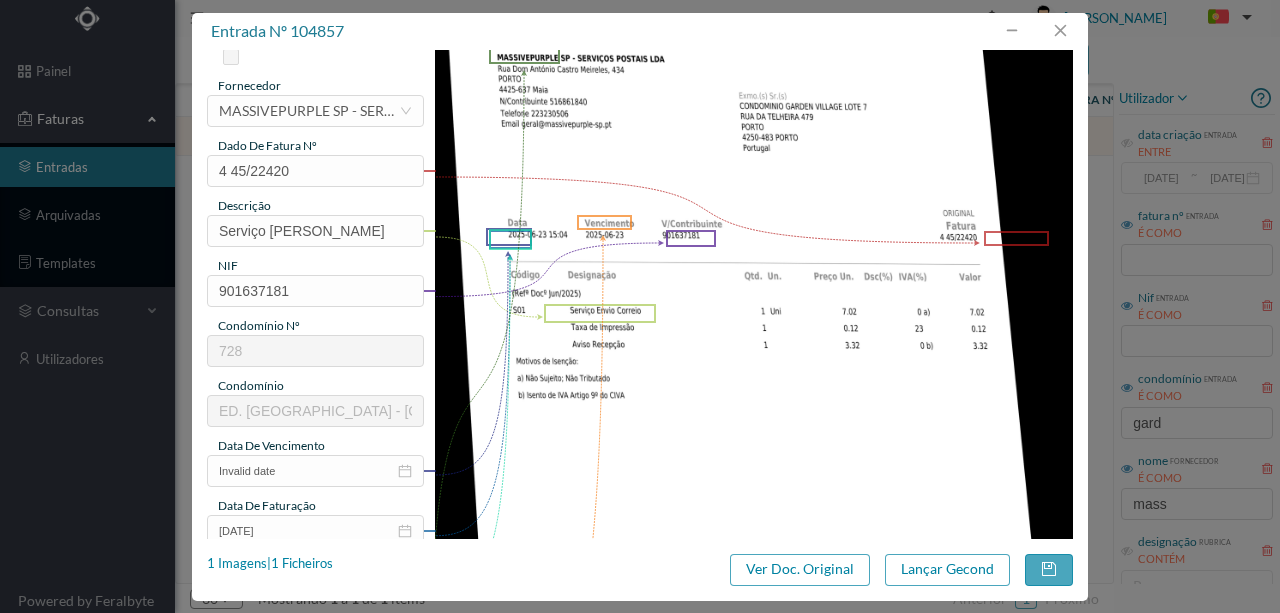 scroll, scrollTop: 266, scrollLeft: 0, axis: vertical 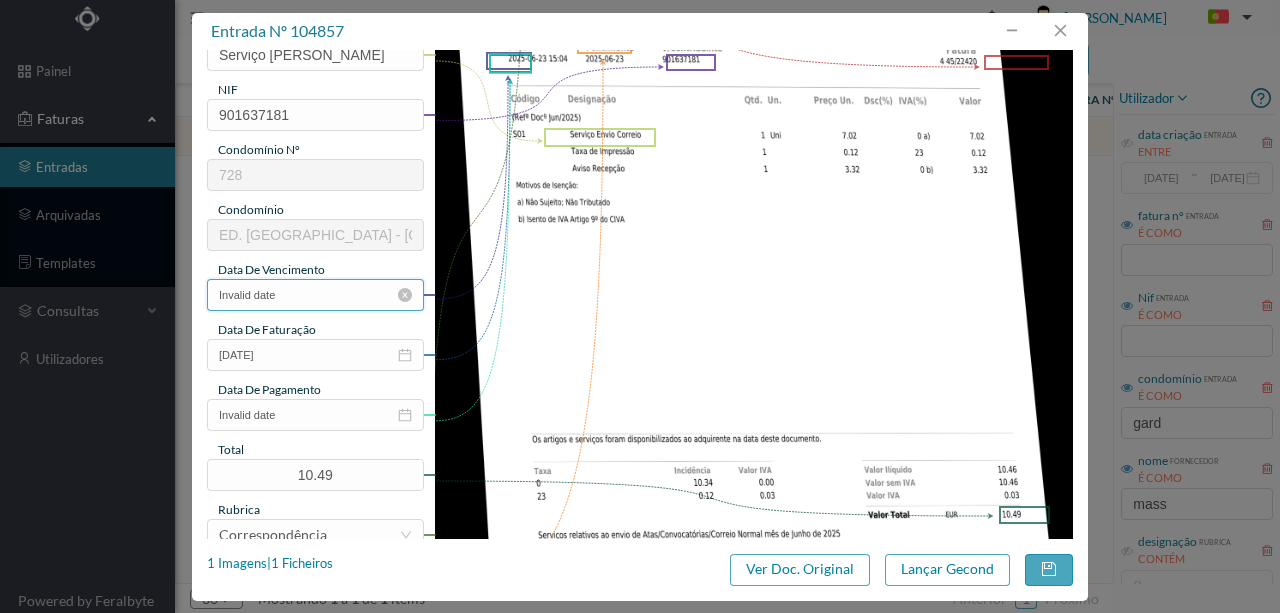 click on "Invalid date" at bounding box center [315, 295] 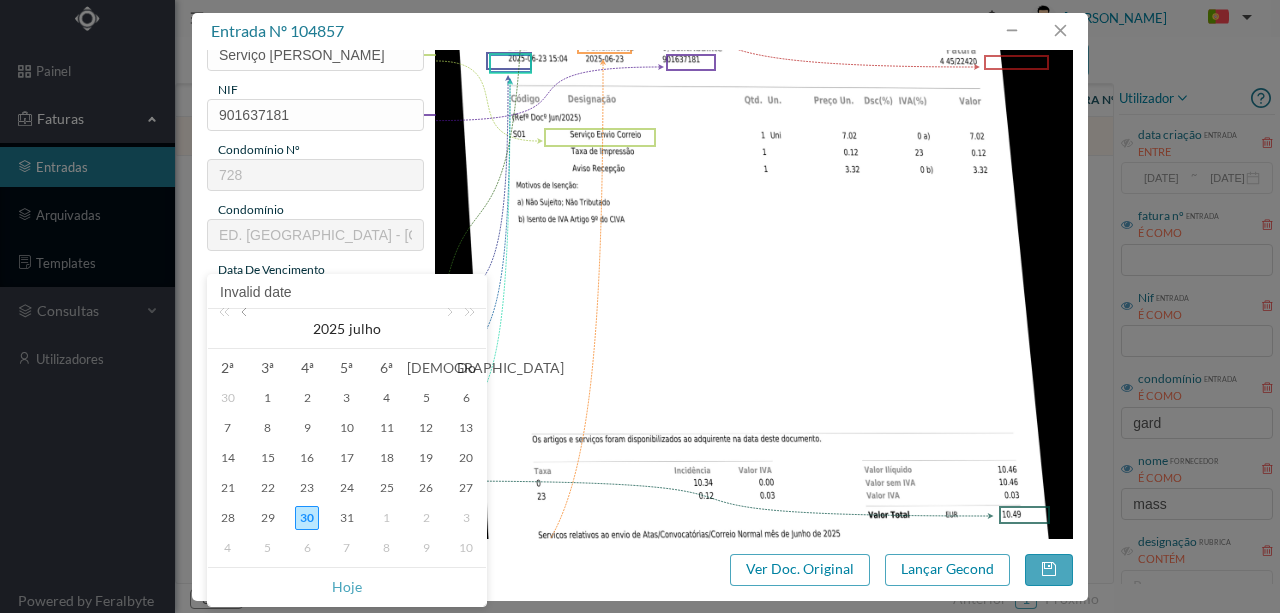 click at bounding box center [246, 329] 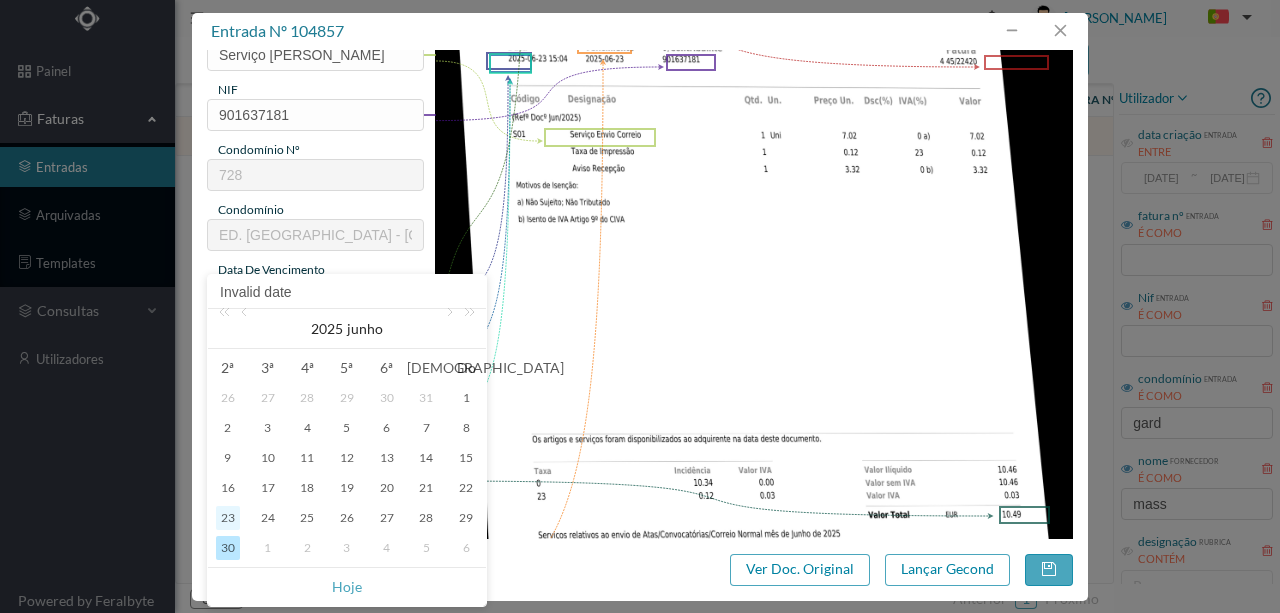 click on "23" at bounding box center (228, 518) 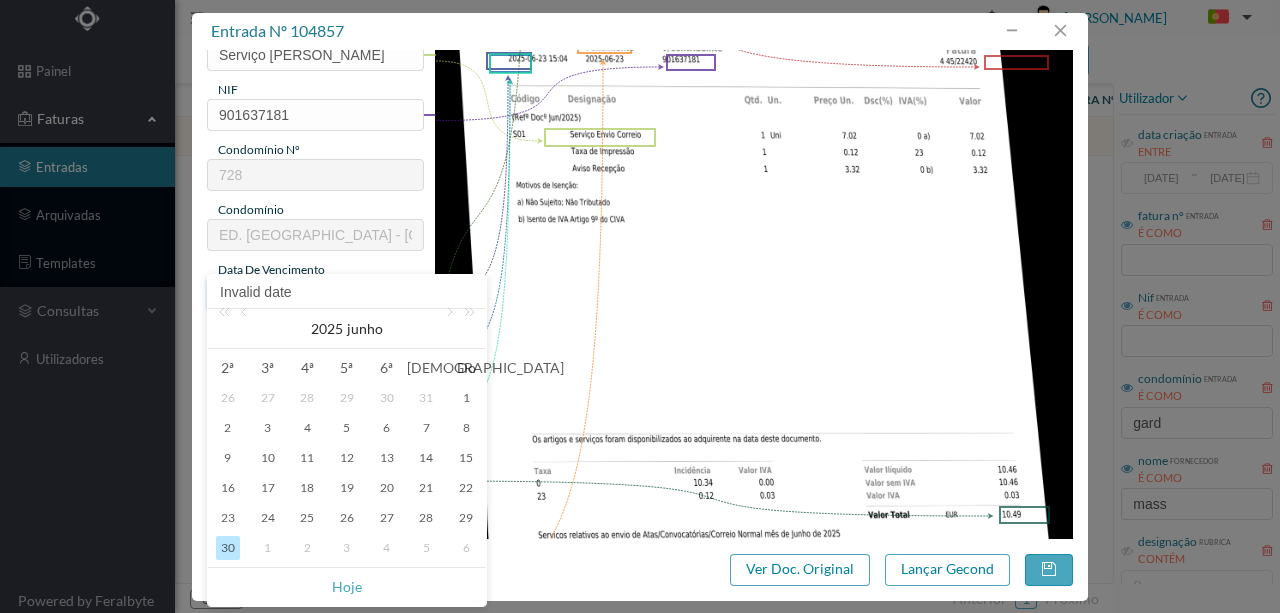 type on "[DATE]" 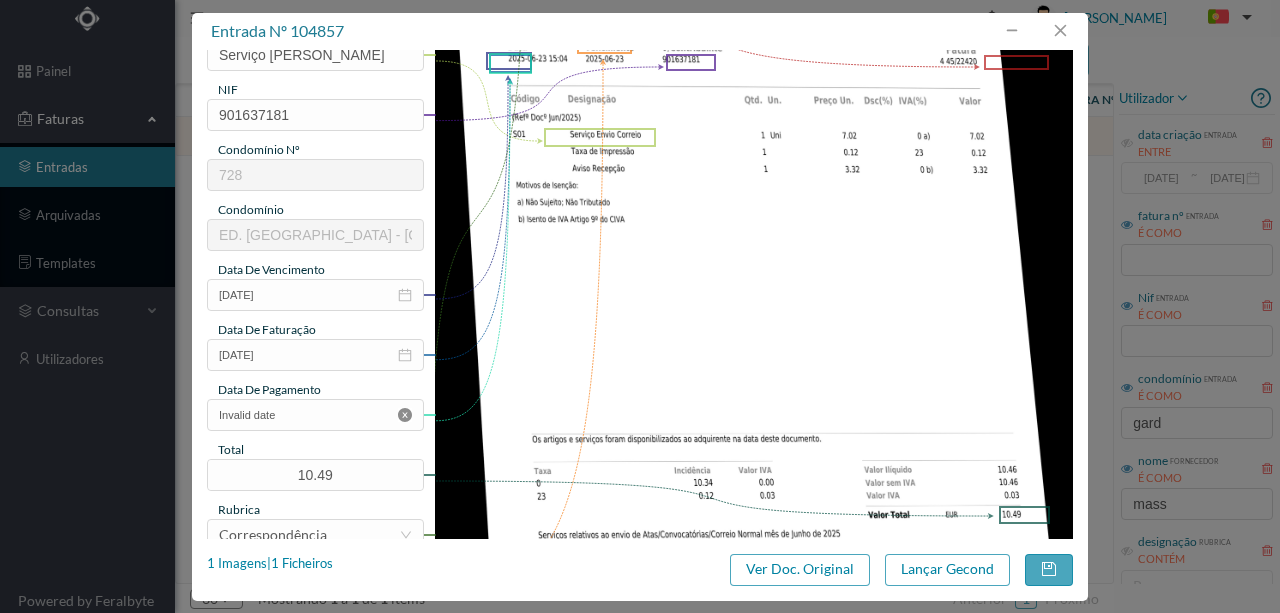 click 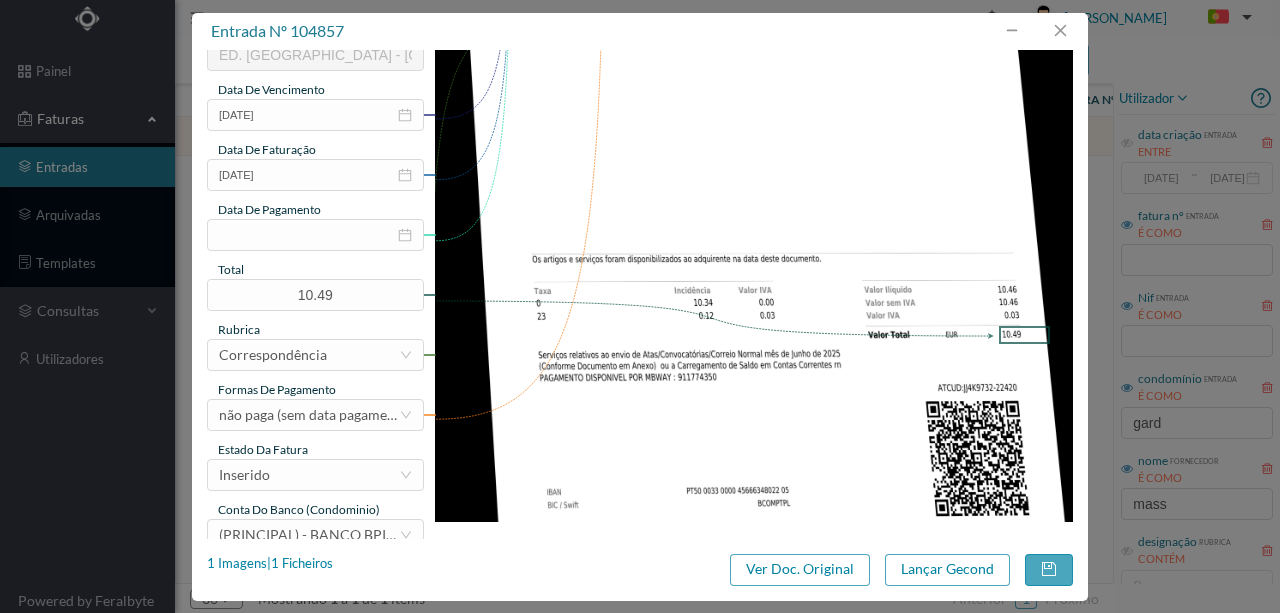 scroll, scrollTop: 473, scrollLeft: 0, axis: vertical 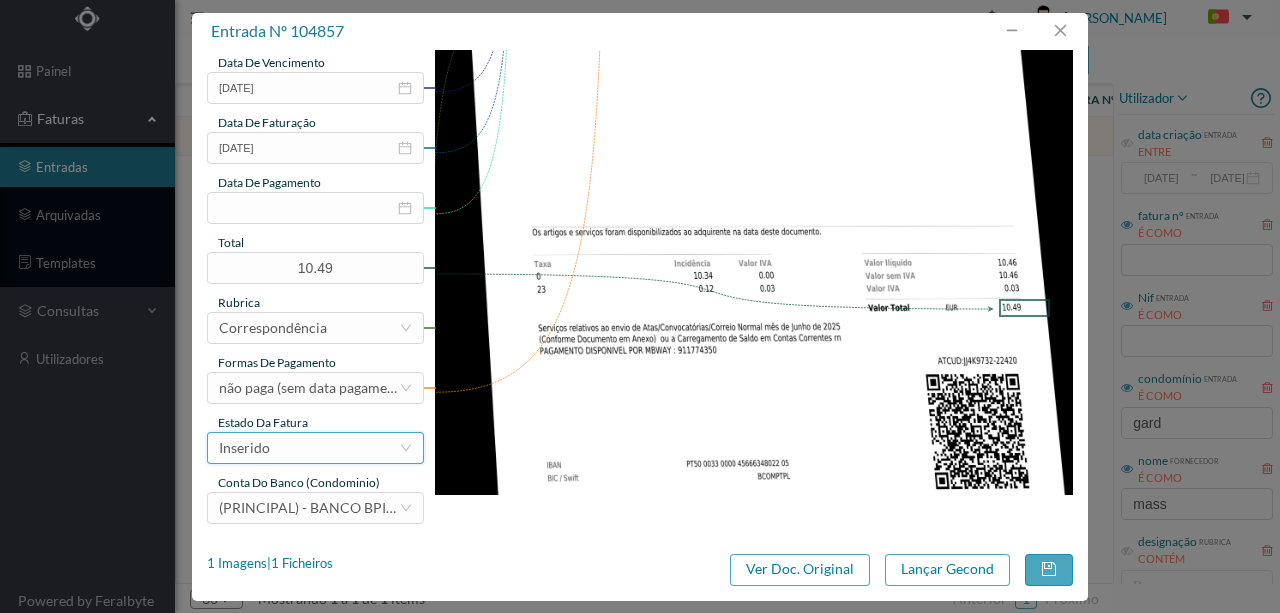 click on "Inserido" at bounding box center (309, 448) 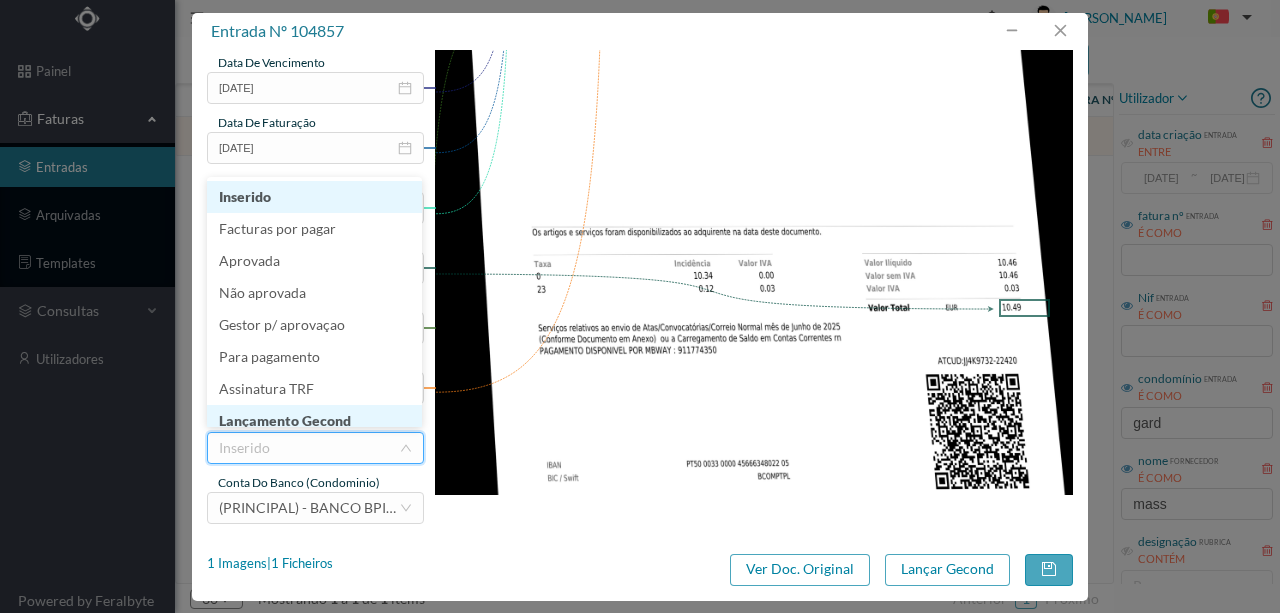 scroll, scrollTop: 10, scrollLeft: 0, axis: vertical 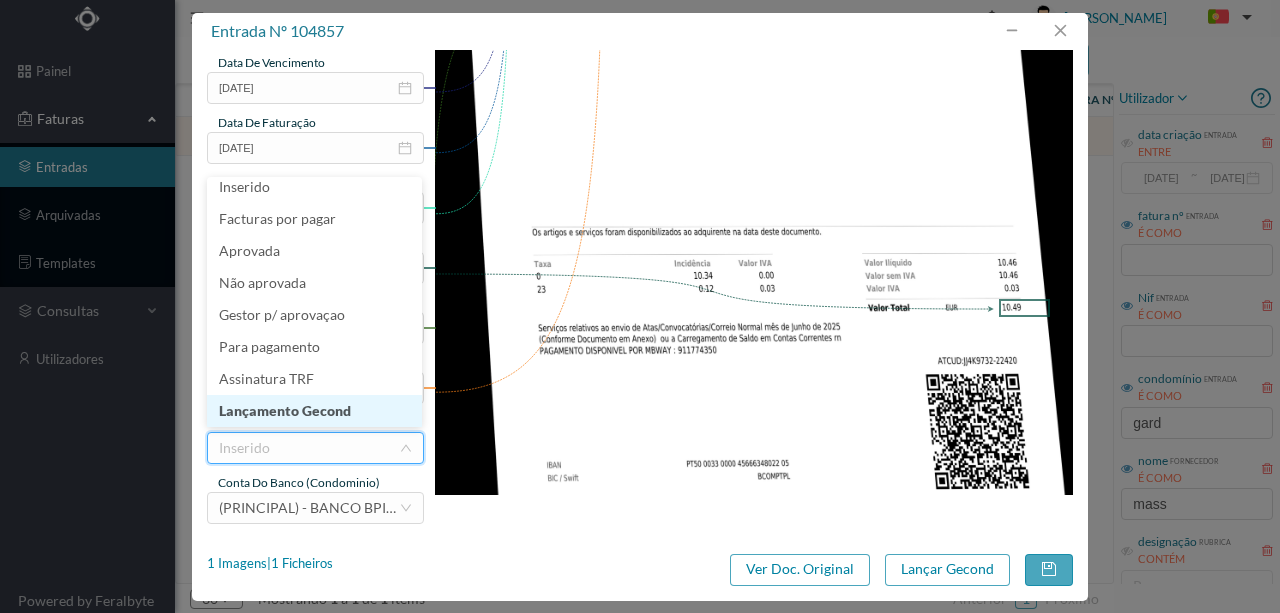 click on "Lançamento Gecond" at bounding box center (314, 411) 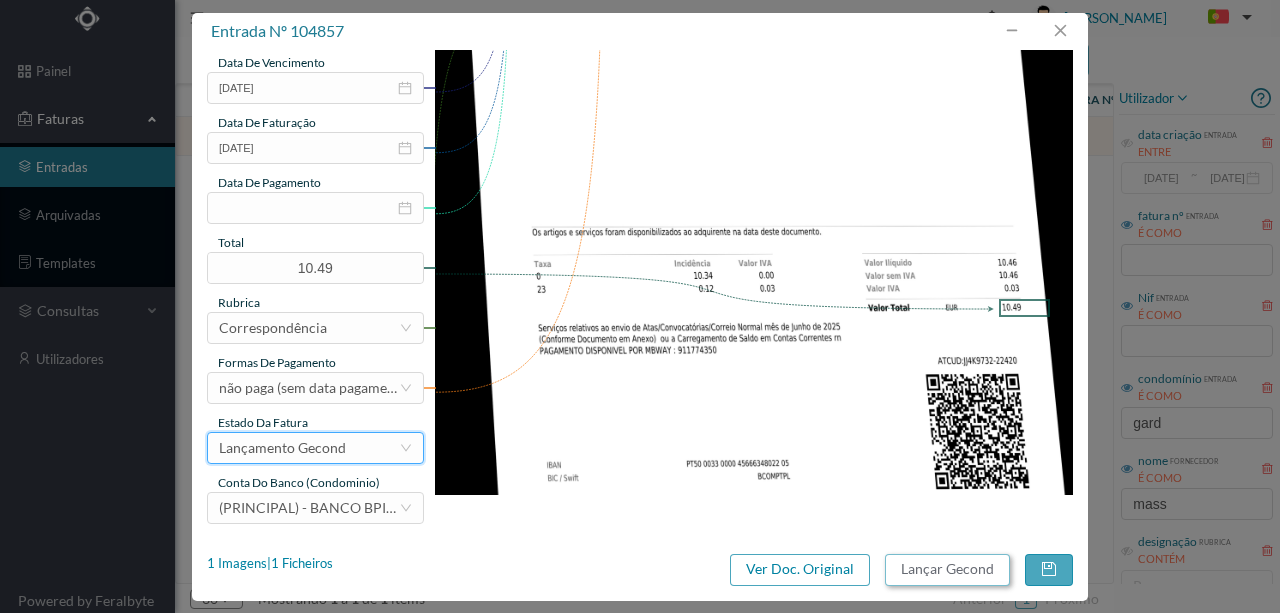 click on "Lançar Gecond" at bounding box center [947, 570] 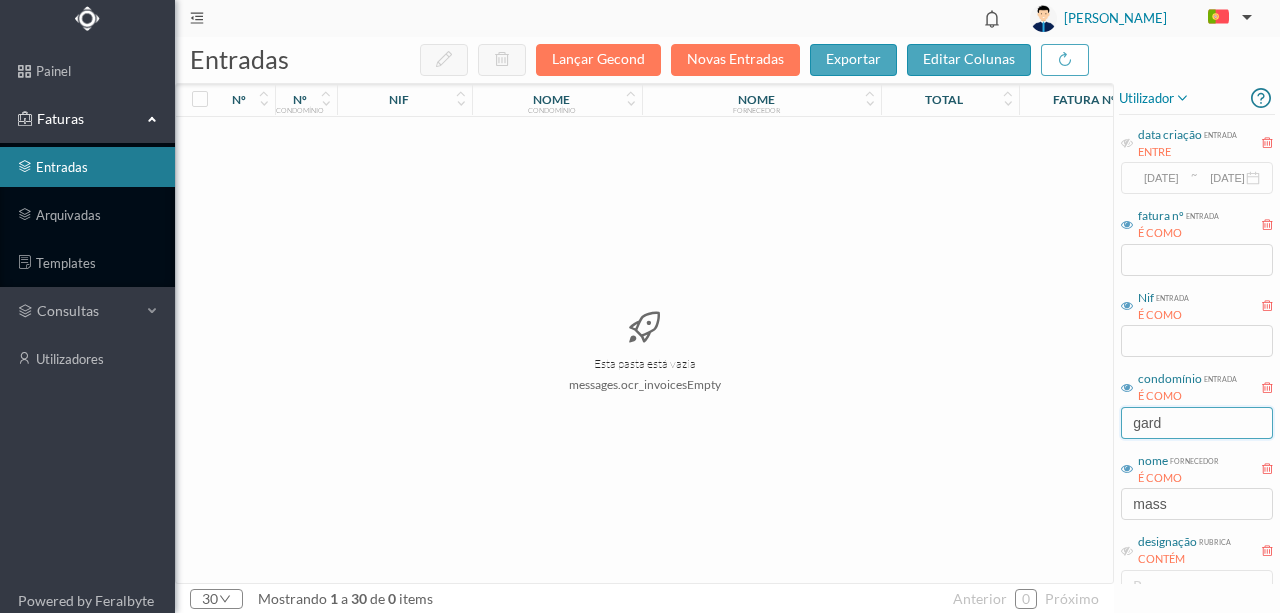 drag, startPoint x: 1208, startPoint y: 429, endPoint x: 880, endPoint y: 406, distance: 328.80542 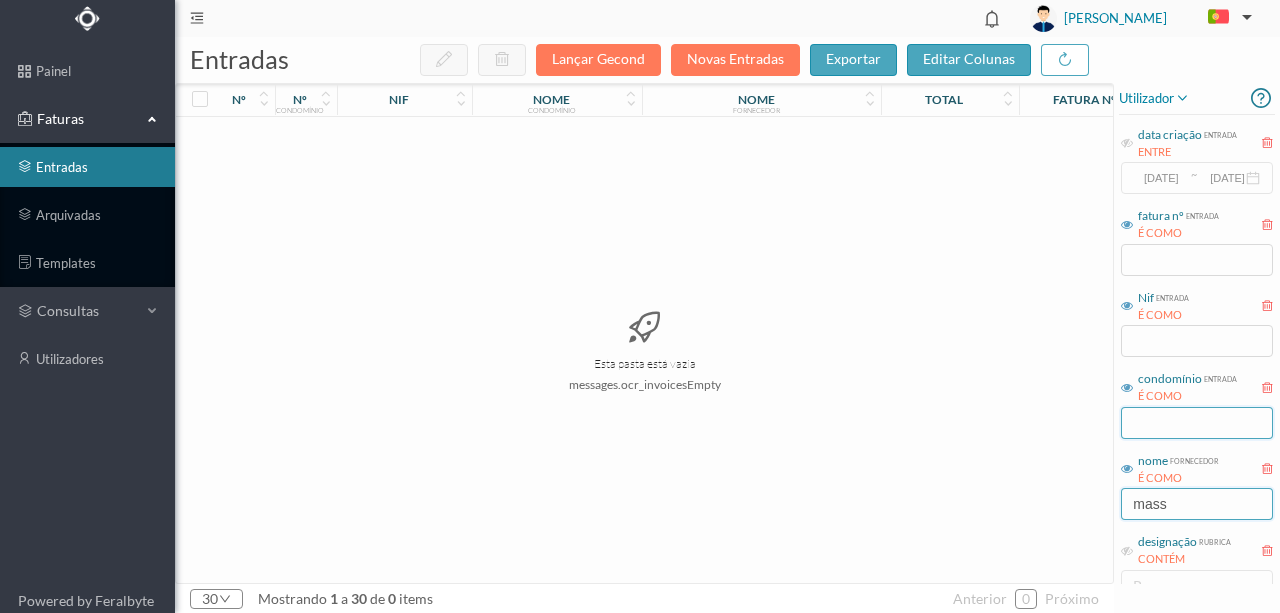 type 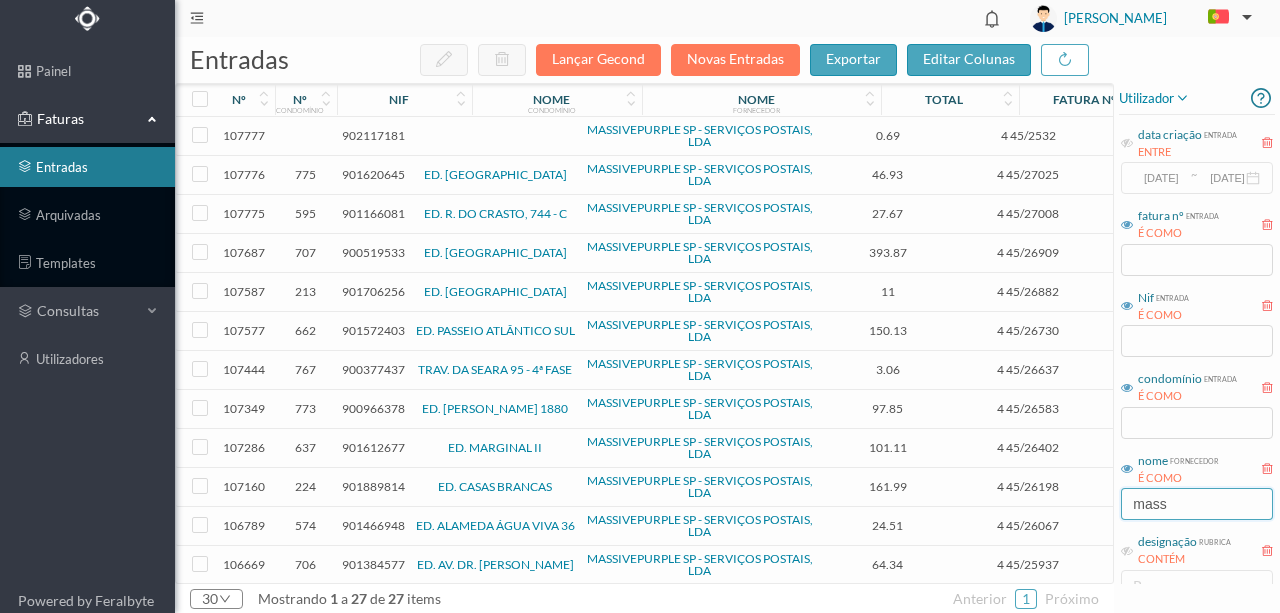drag, startPoint x: 1180, startPoint y: 502, endPoint x: 894, endPoint y: 490, distance: 286.25165 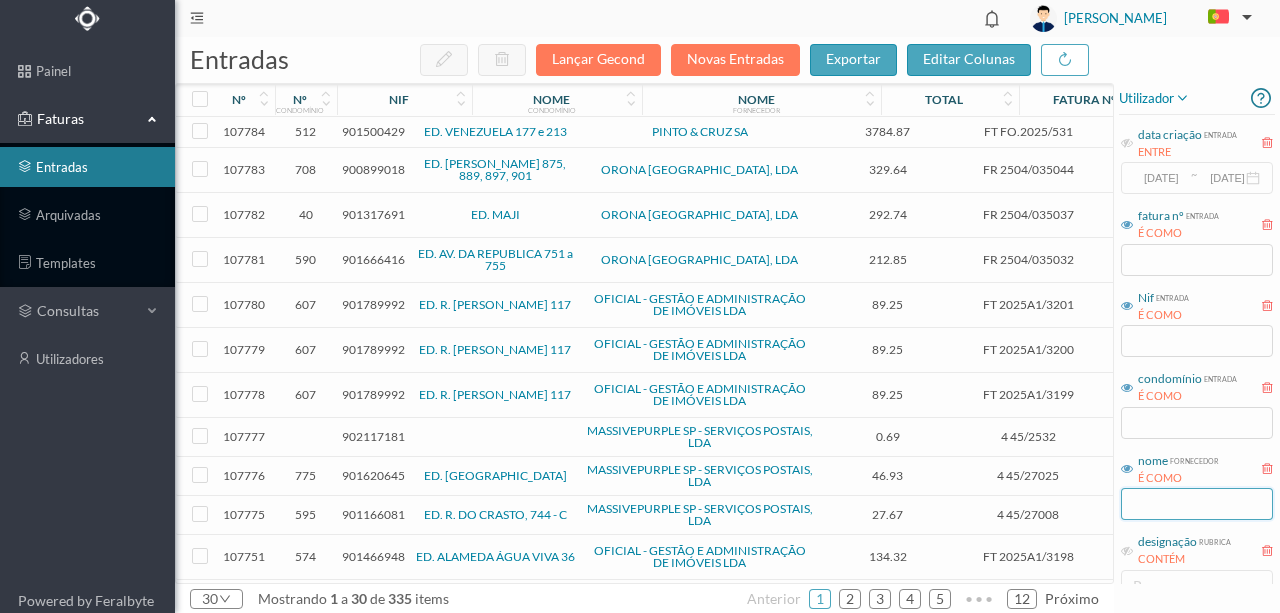 type 